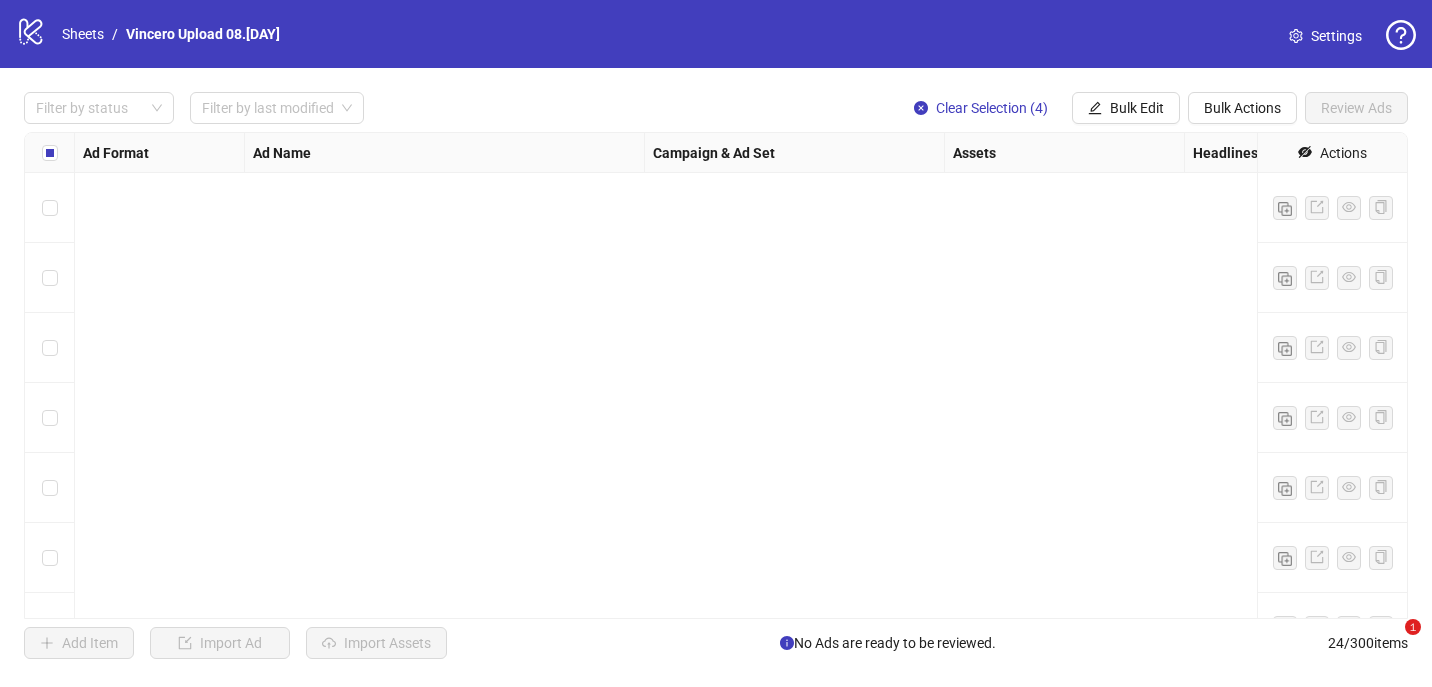 scroll, scrollTop: 0, scrollLeft: 0, axis: both 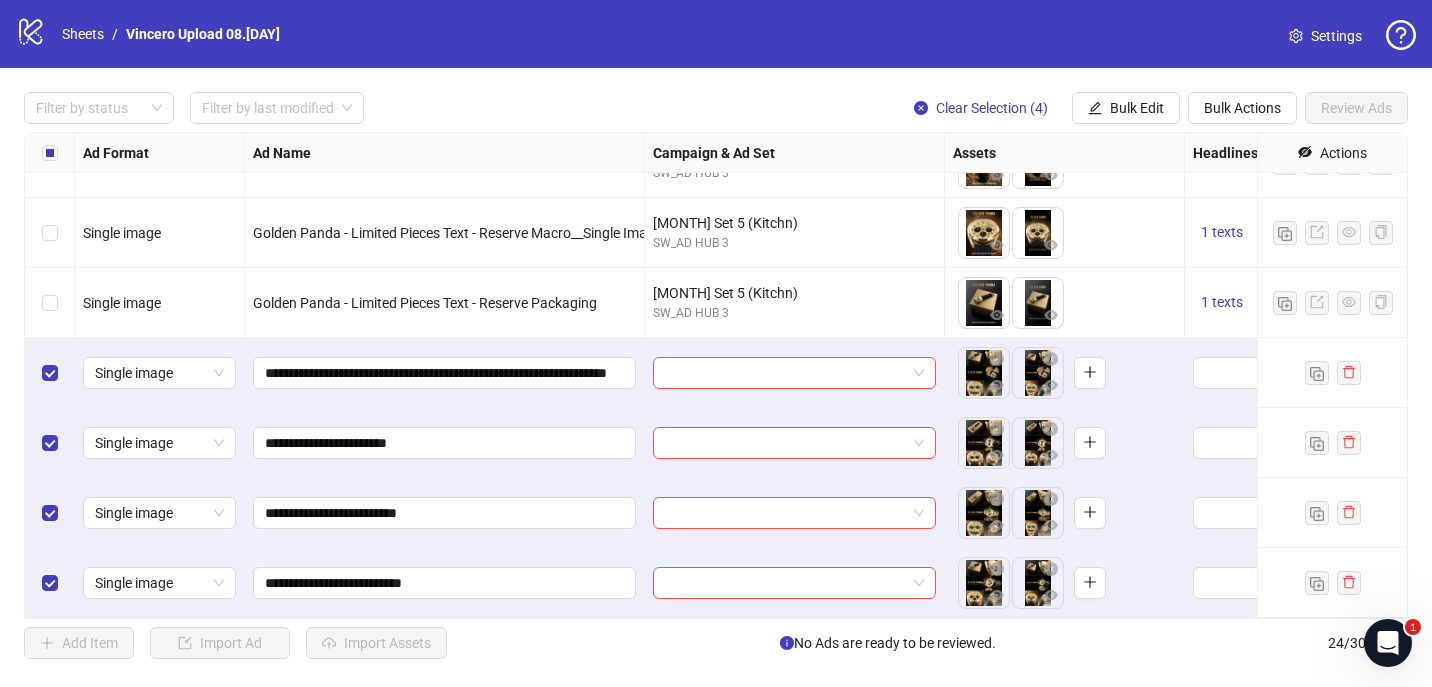 type on "**********" 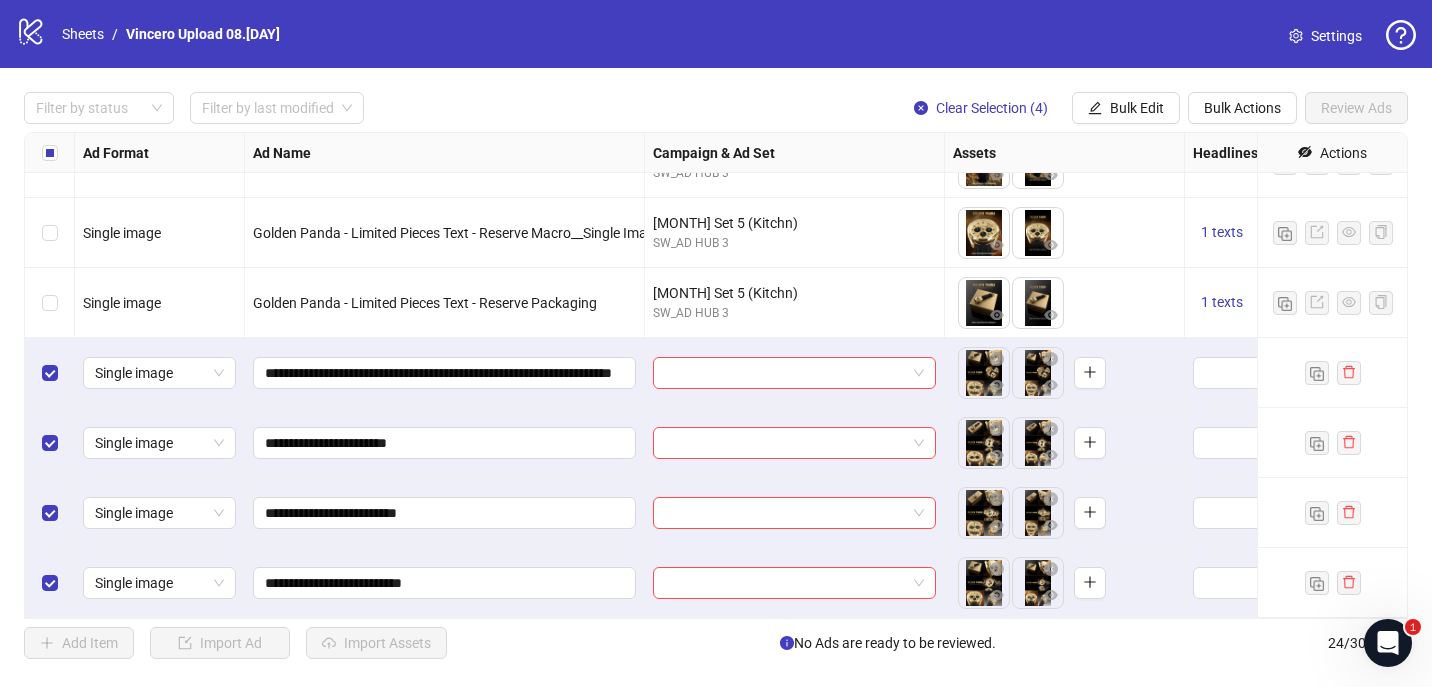 scroll, scrollTop: 0, scrollLeft: 112, axis: horizontal 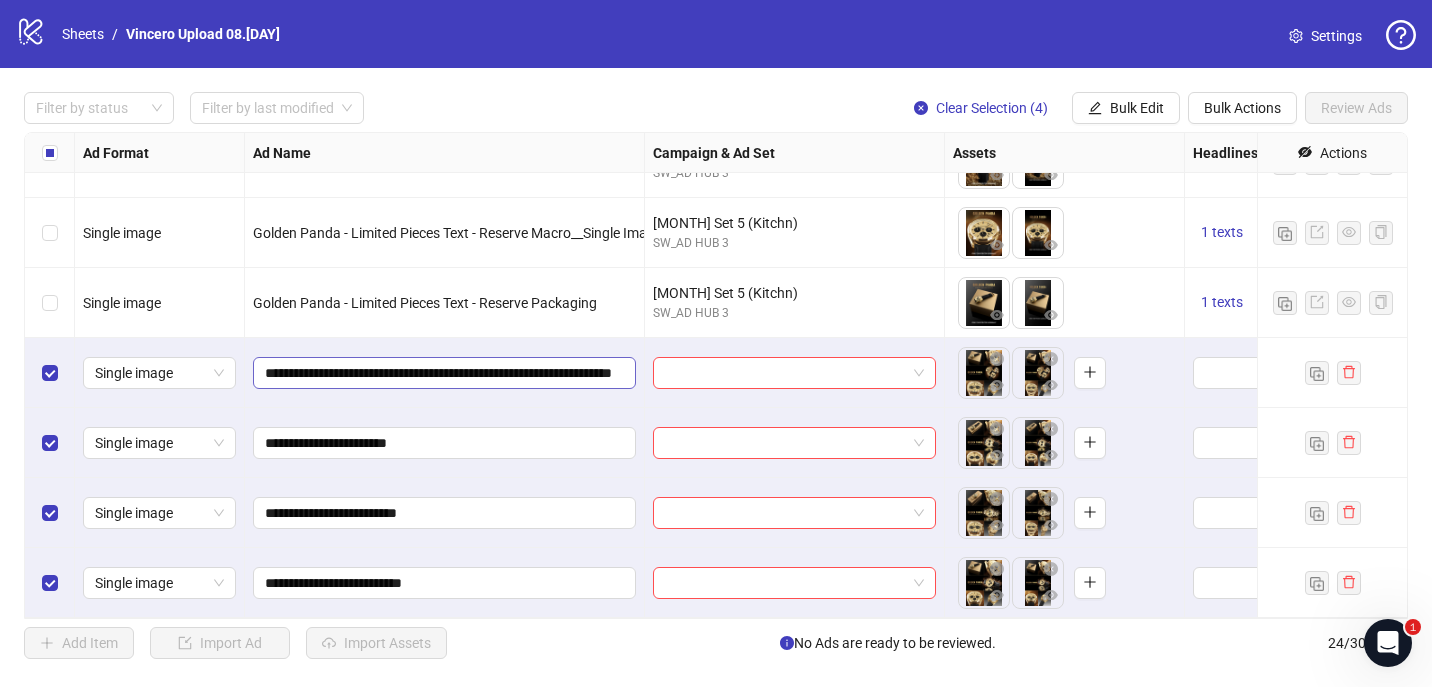 click on "**********" at bounding box center [442, 373] 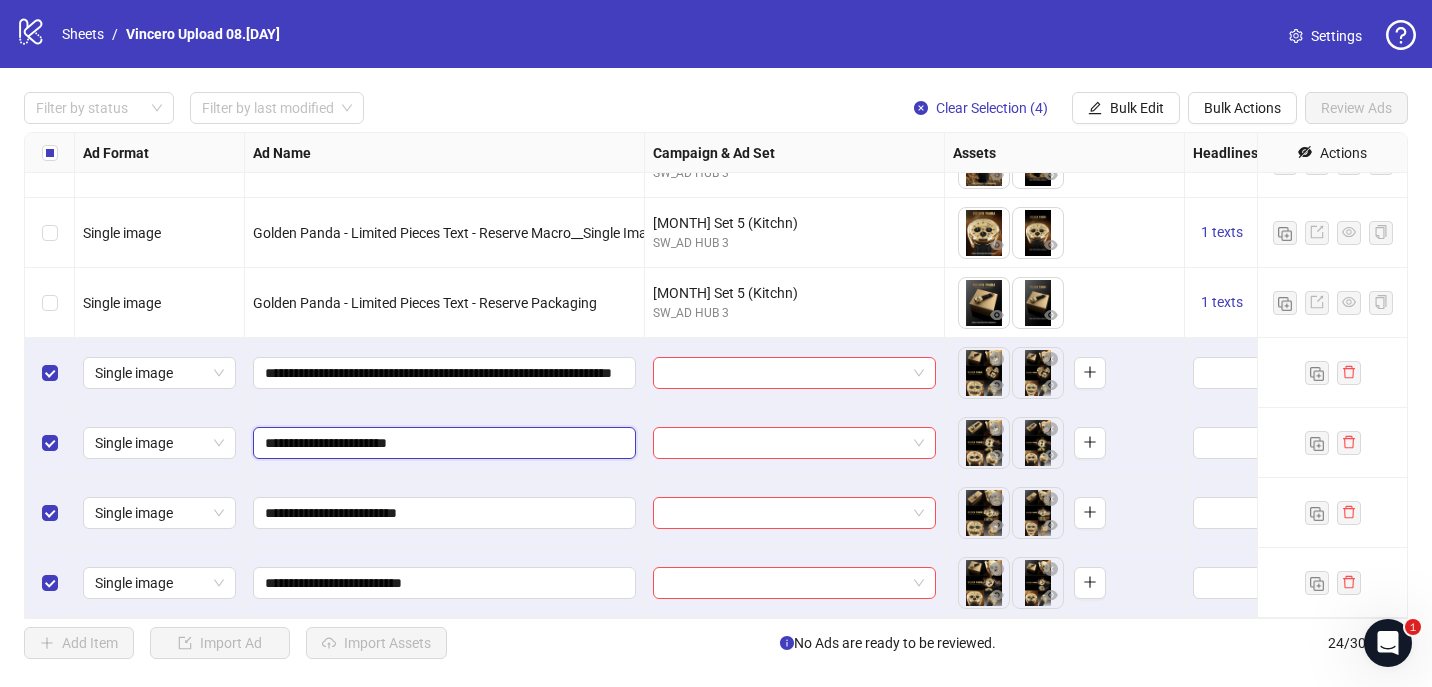 click on "**********" at bounding box center (442, 443) 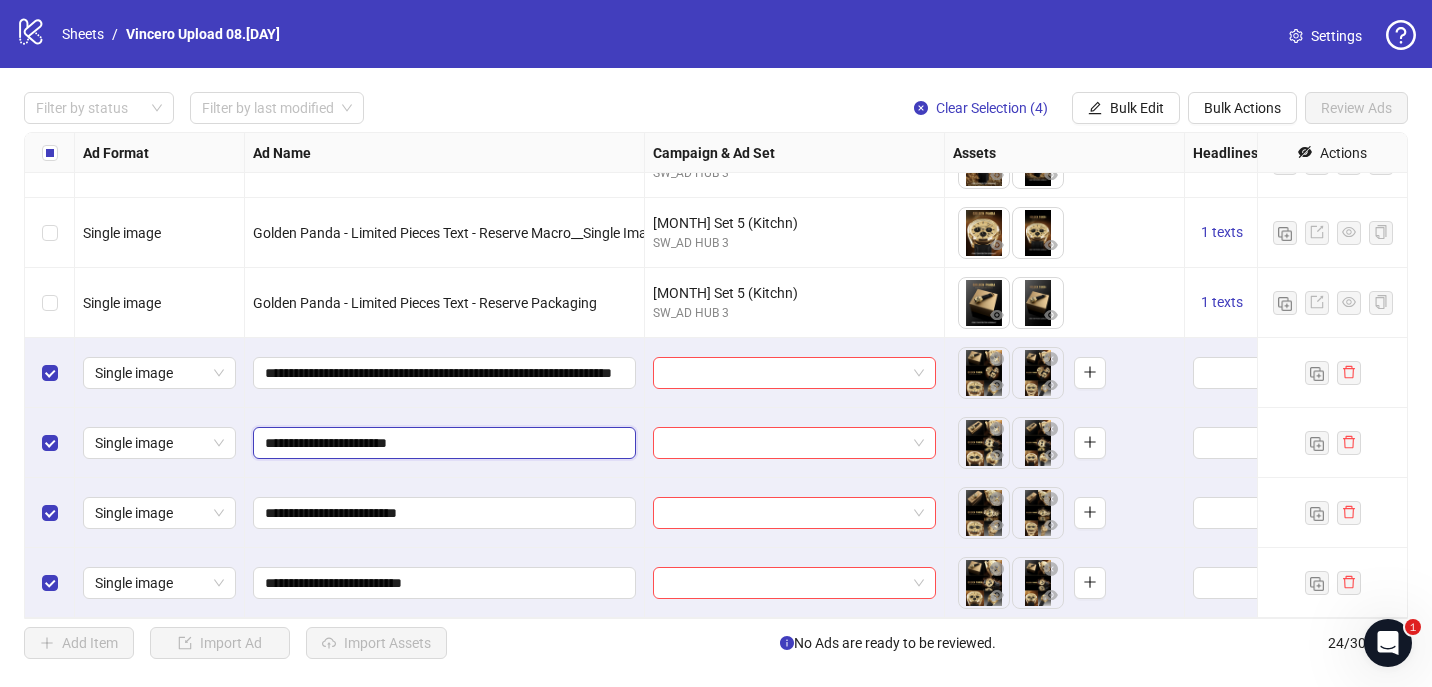 paste on "**********" 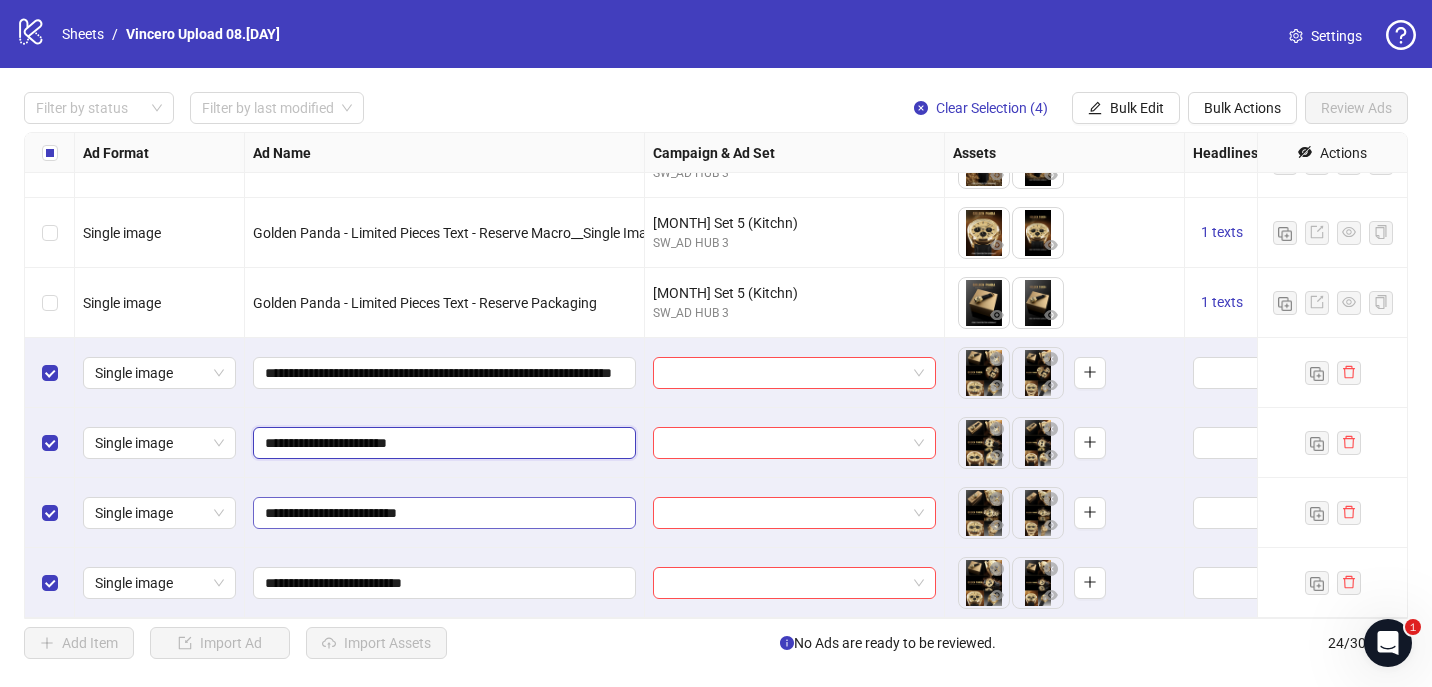 type on "**********" 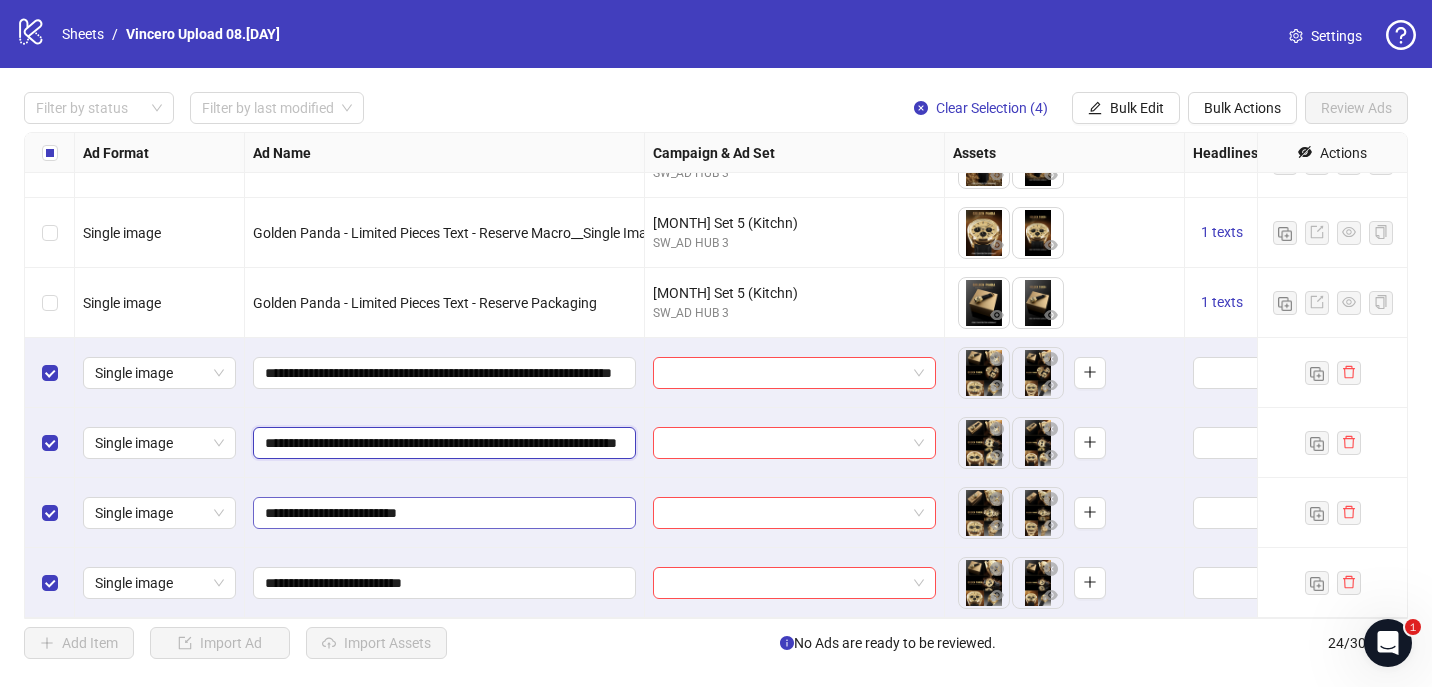 scroll, scrollTop: 0, scrollLeft: 127, axis: horizontal 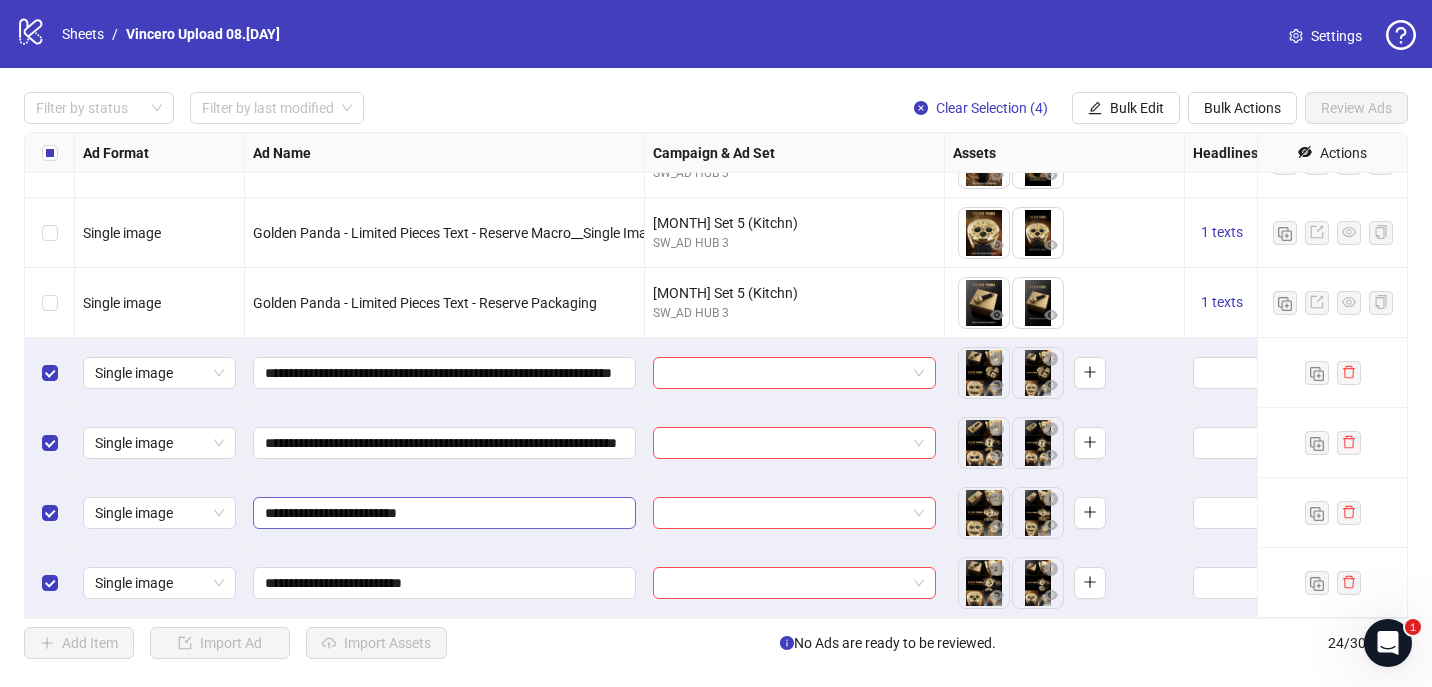 click on "**********" at bounding box center [444, 513] 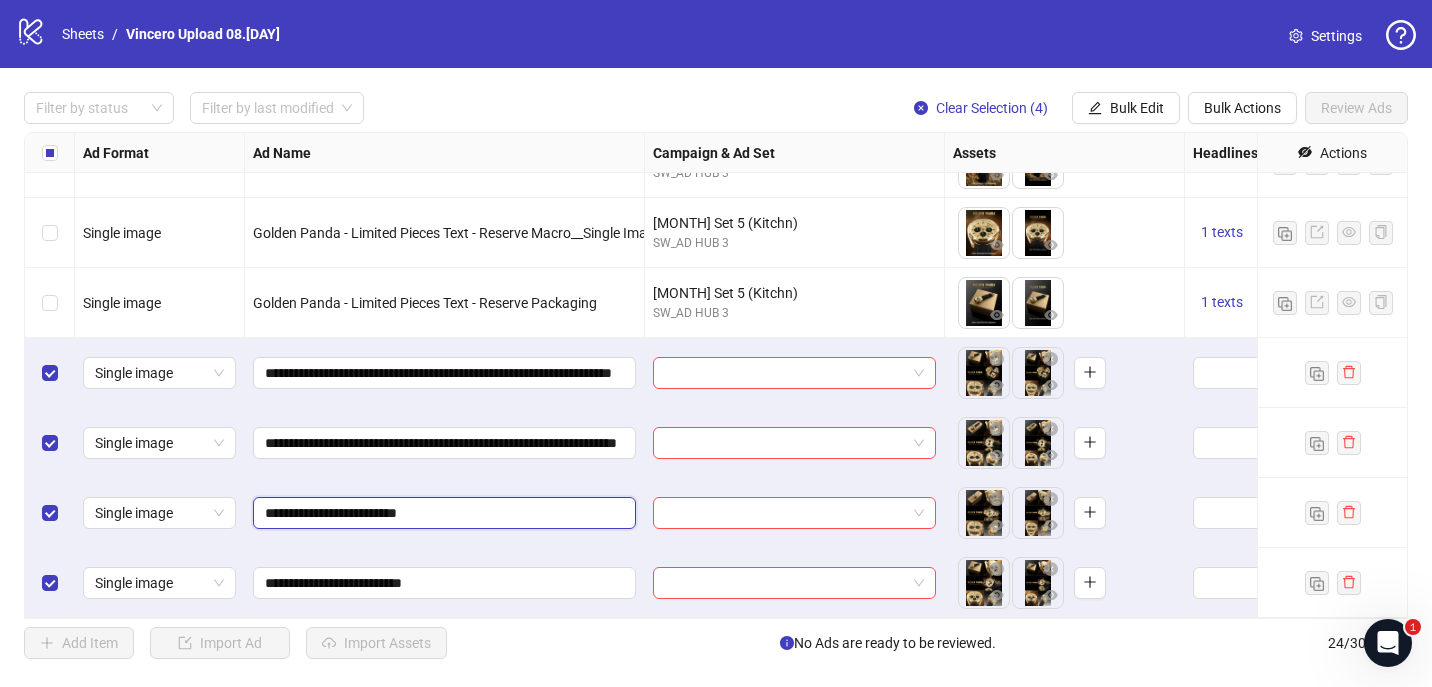 paste on "**********" 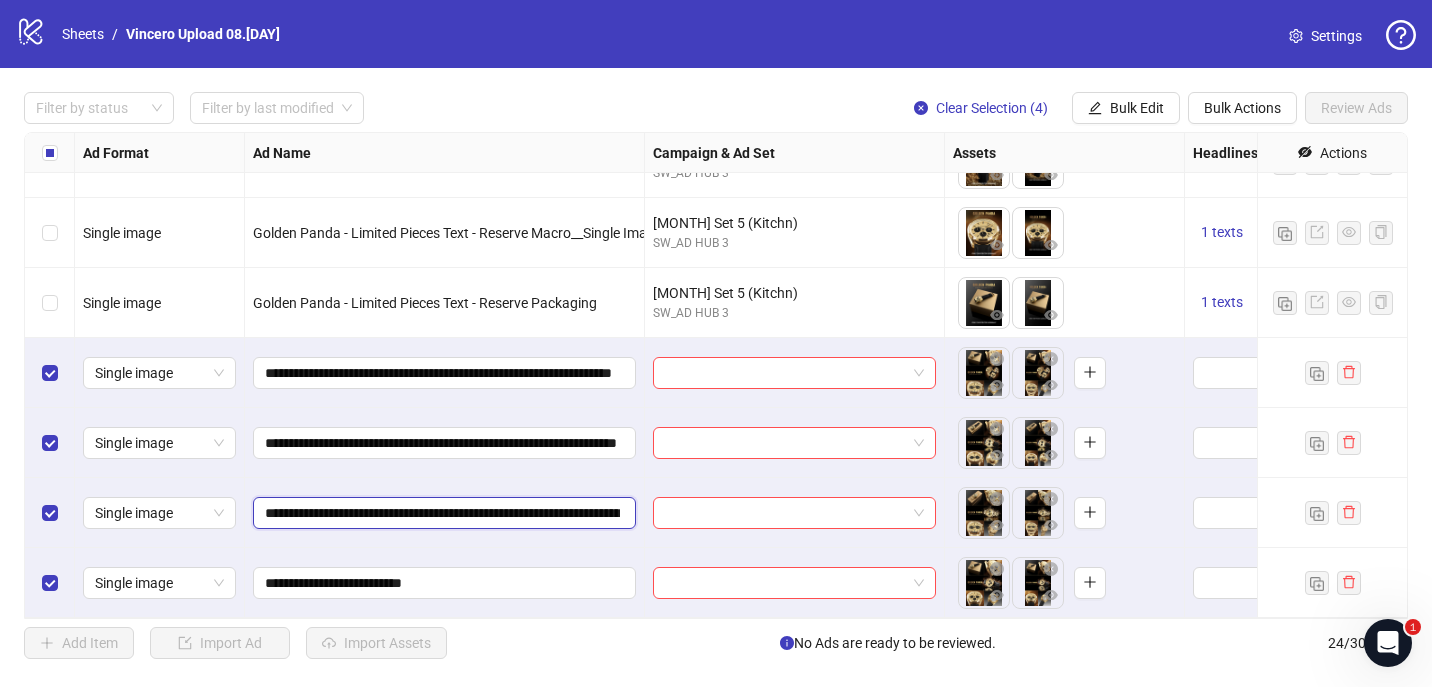 scroll, scrollTop: 0, scrollLeft: 141, axis: horizontal 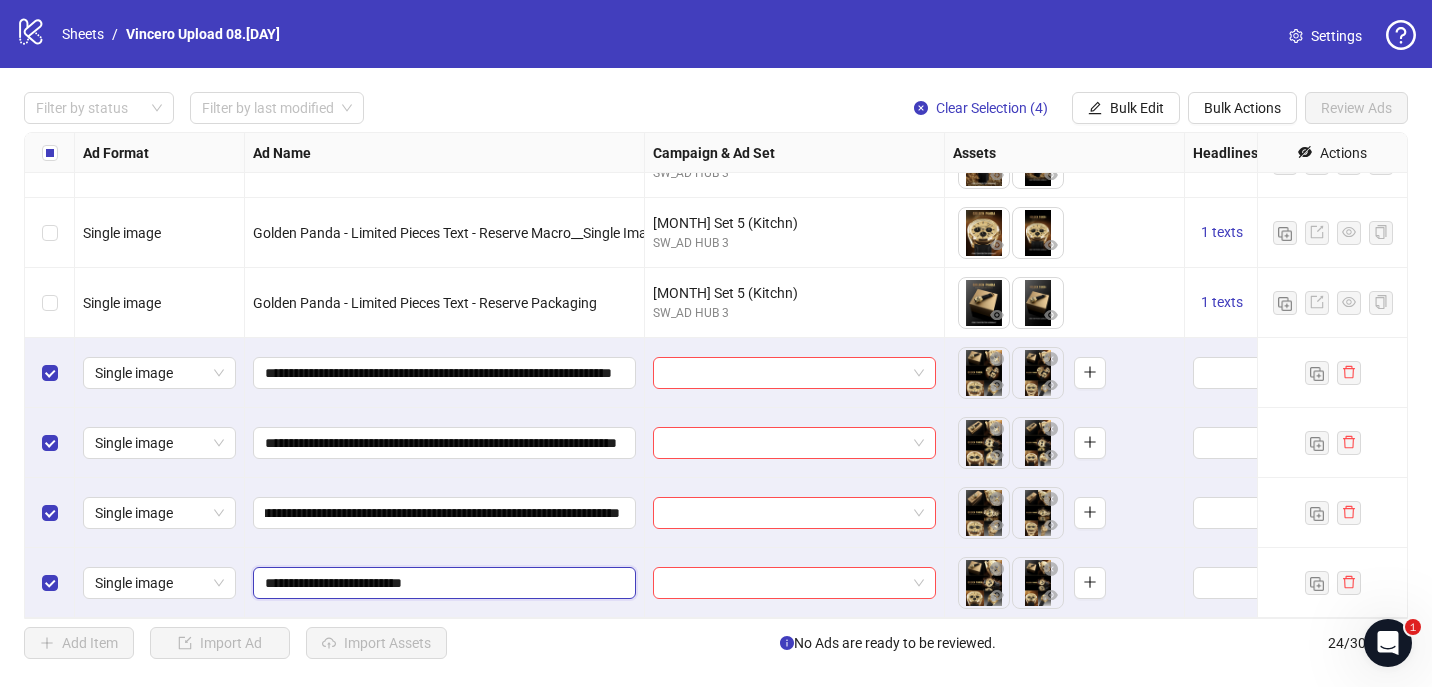 click on "**********" at bounding box center (442, 583) 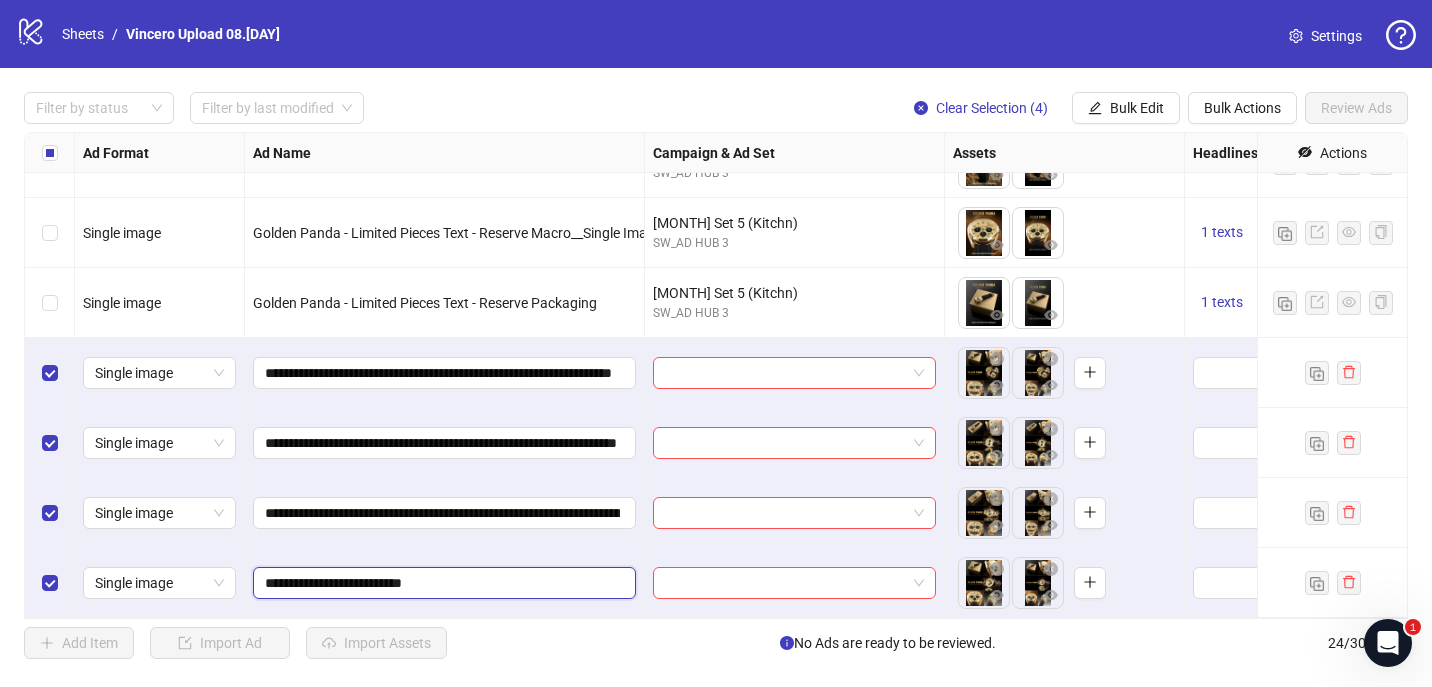 paste on "**********" 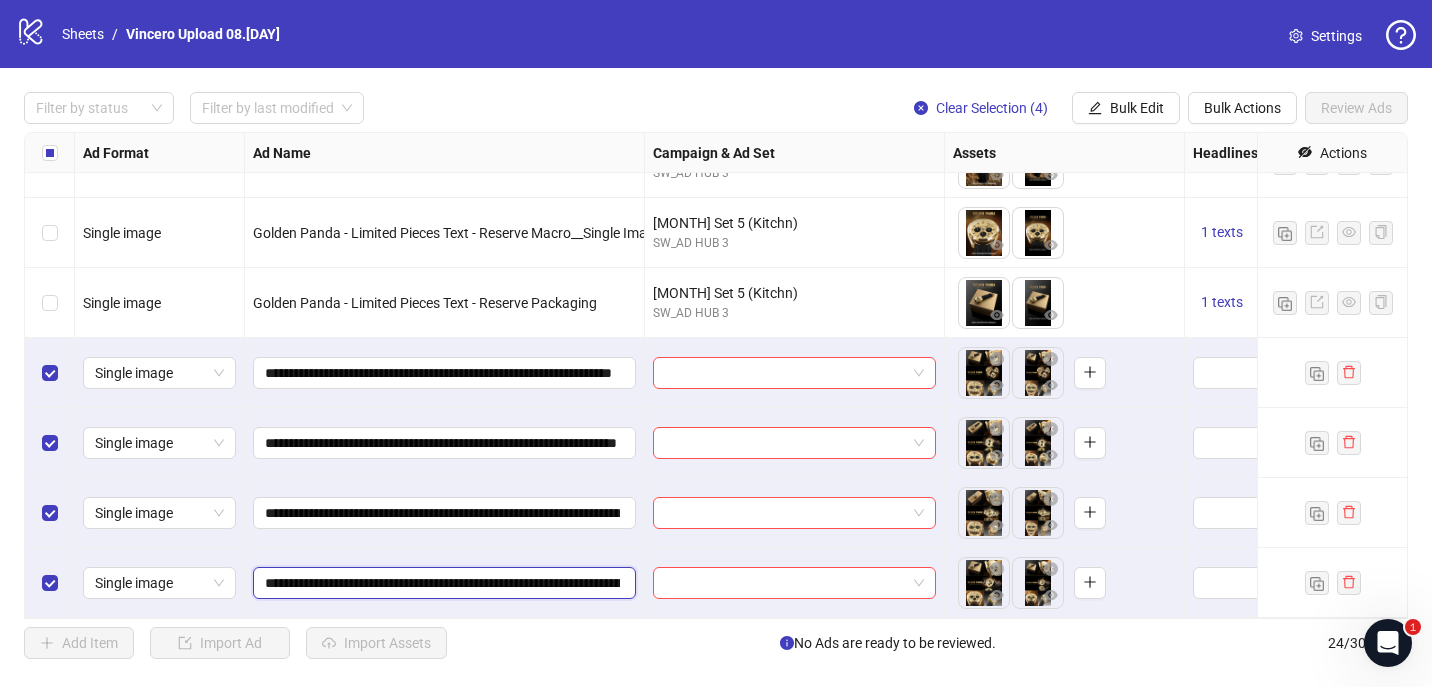 scroll, scrollTop: 0, scrollLeft: 146, axis: horizontal 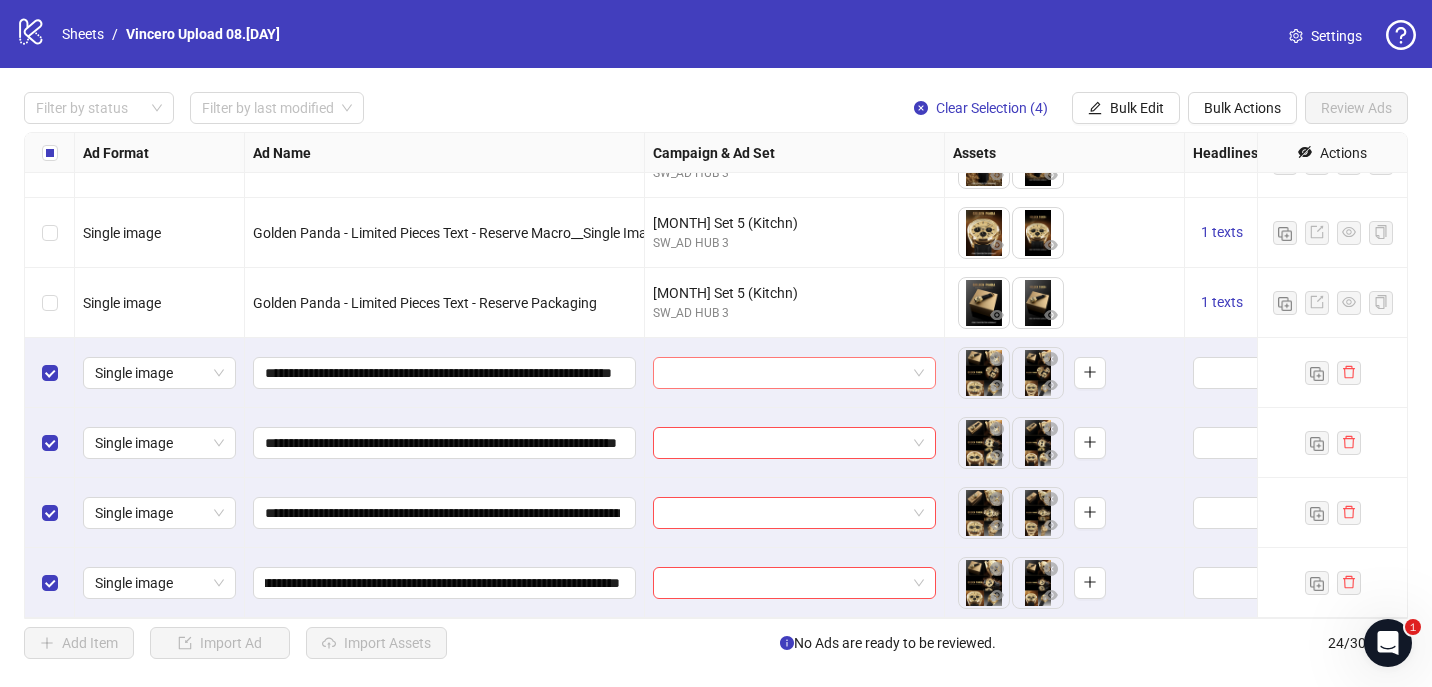click at bounding box center (785, 373) 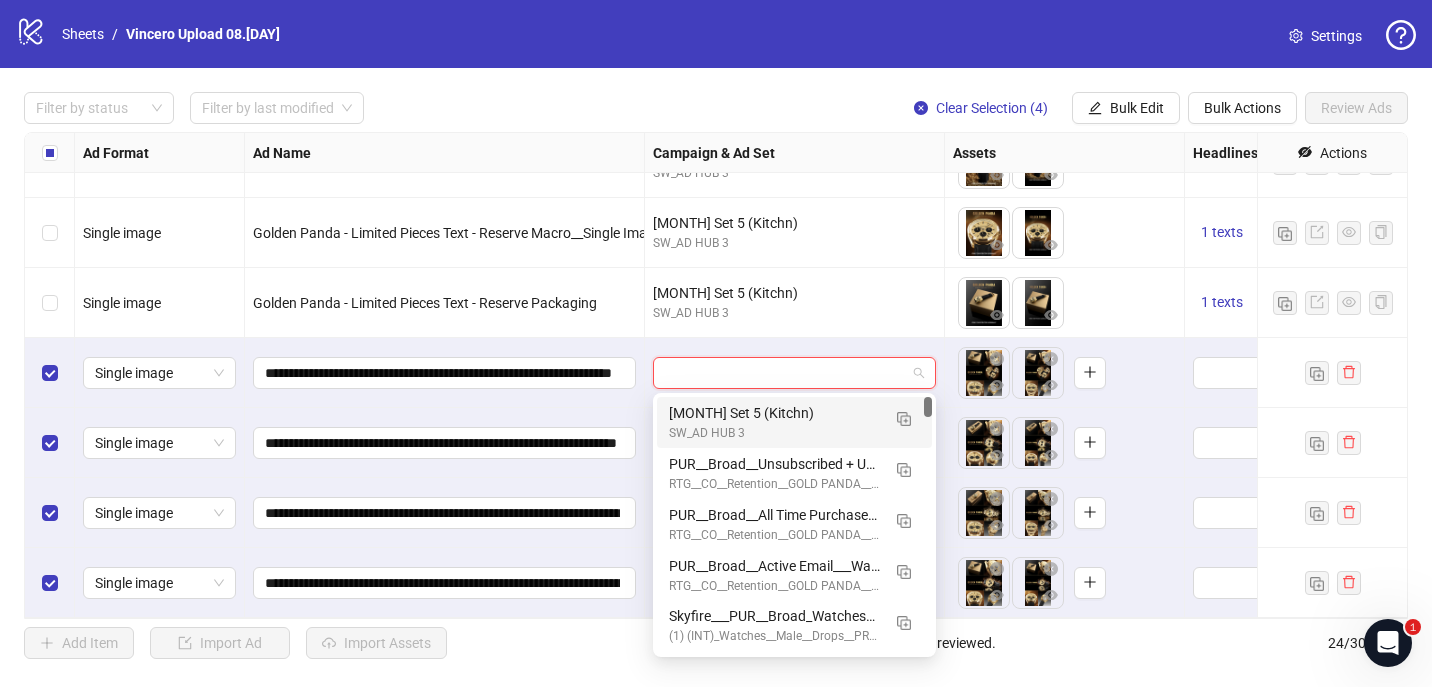 click on "[MONTH] Set 5 (Kitchn)" at bounding box center [774, 413] 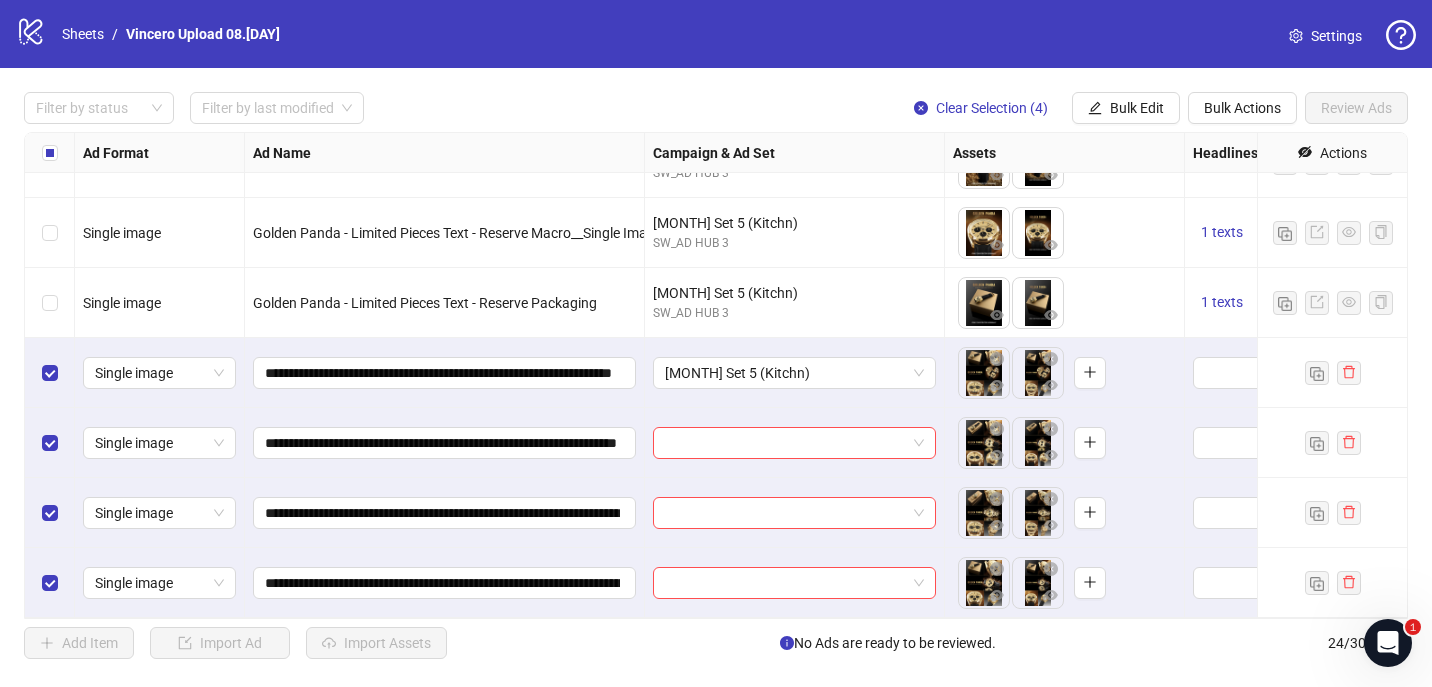 click at bounding box center [795, 443] 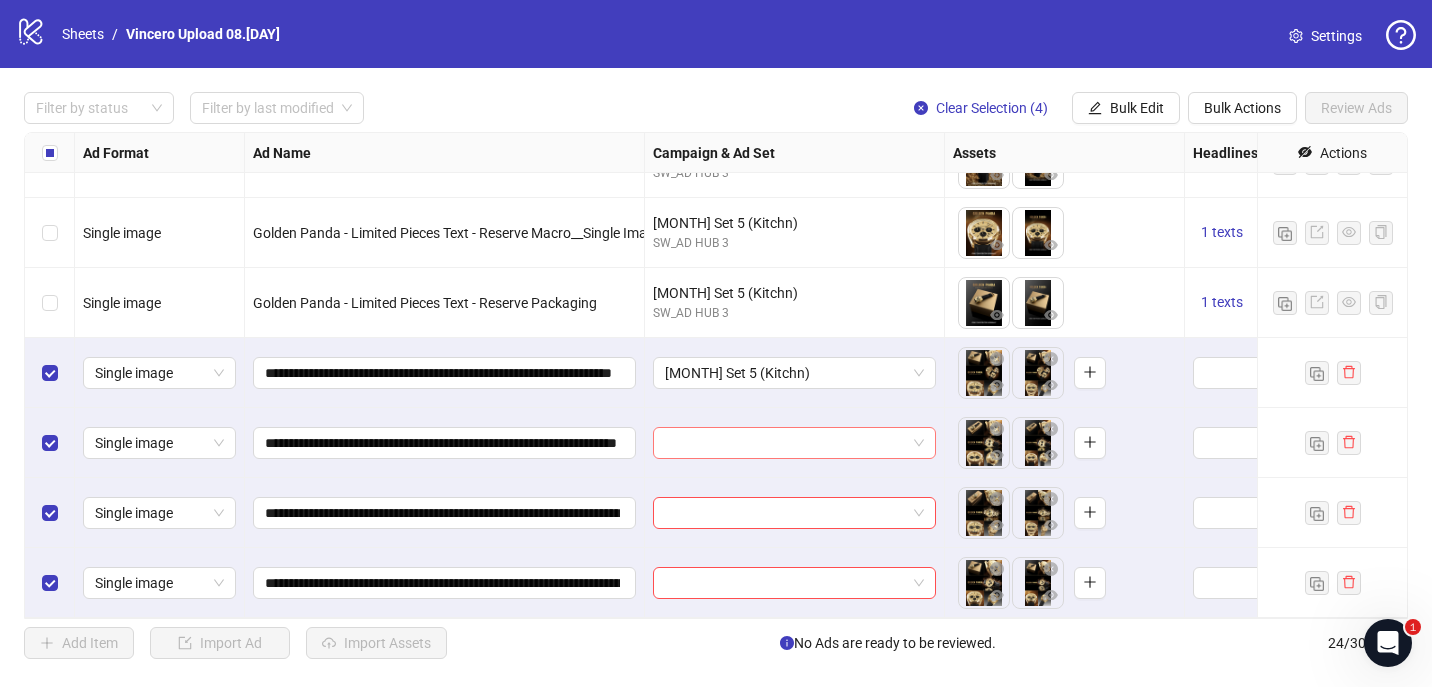 click at bounding box center (785, 443) 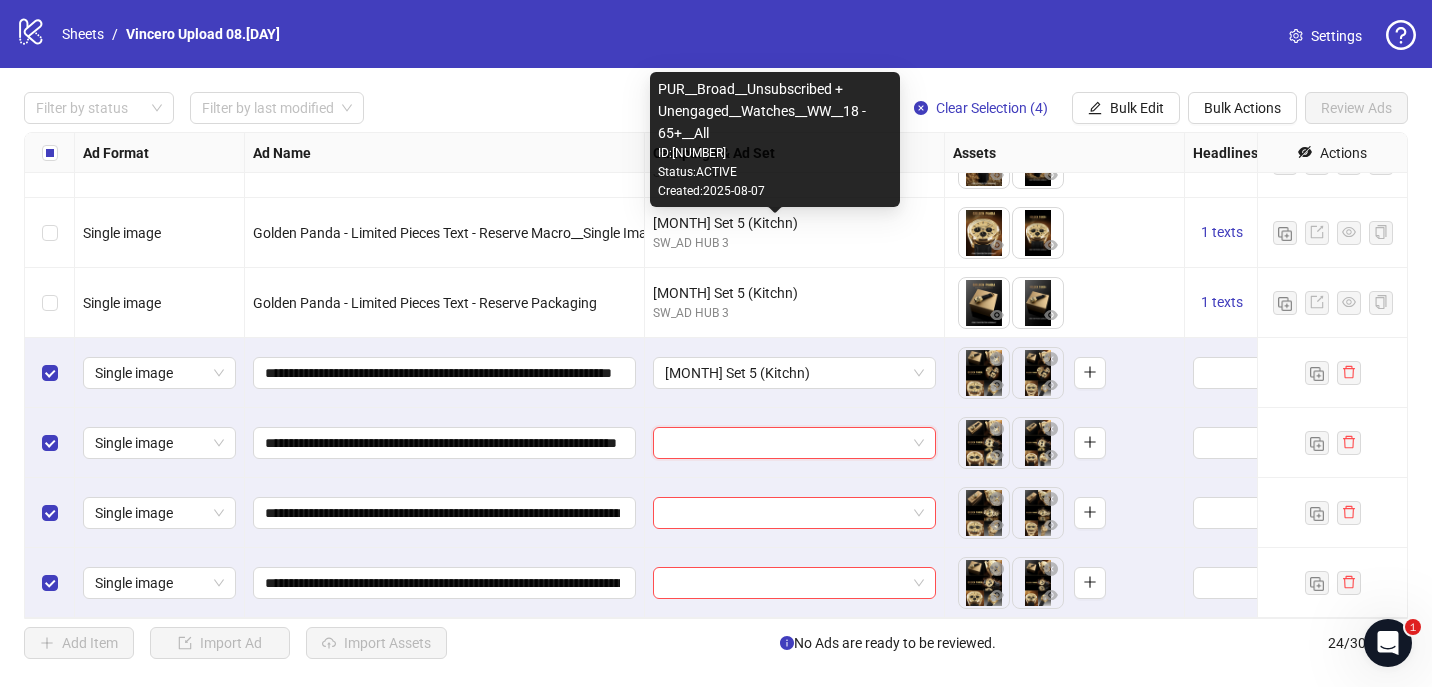 click on "Created:  [YEAR]-[MONTH]-[DAY]" at bounding box center [775, 191] 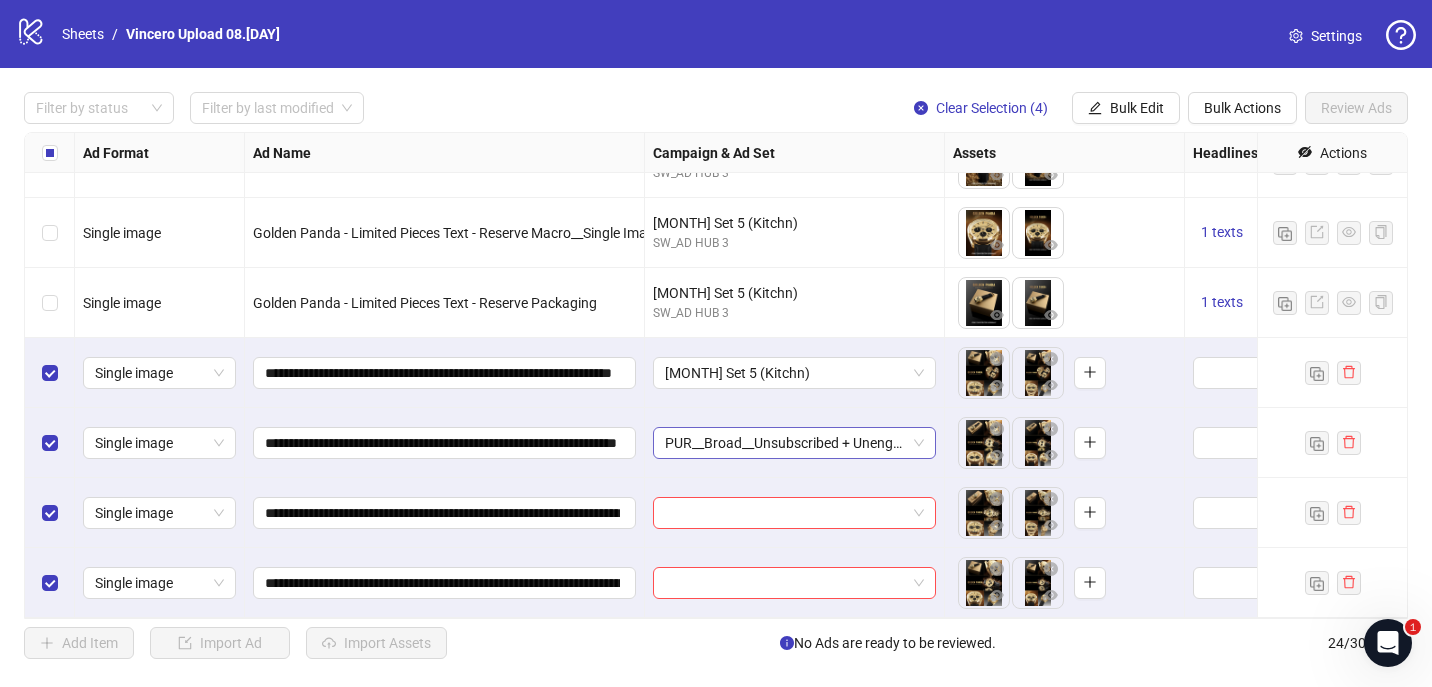 click on "PUR__Broad__Unsubscribed + Unengaged__Watches__WW__18 - 65+__All" at bounding box center (794, 443) 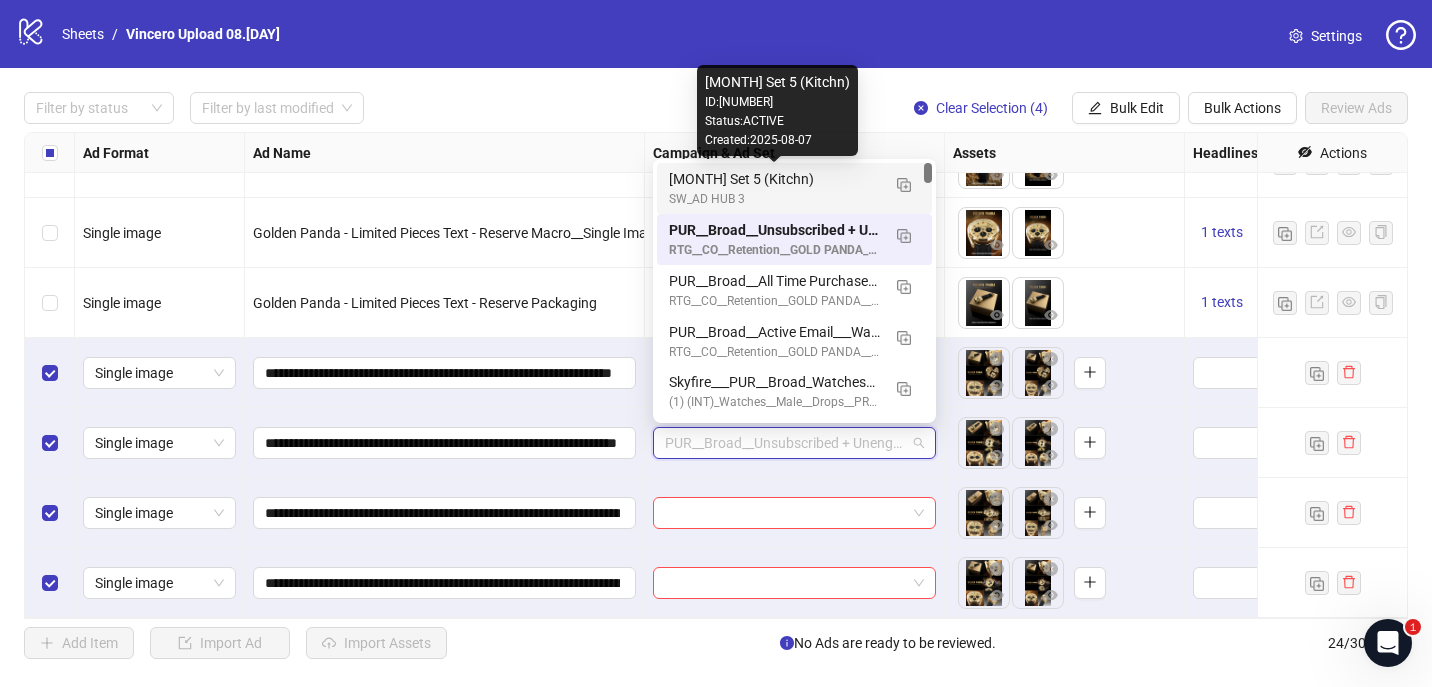 click on "[MONTH] Set 5 (Kitchn)" at bounding box center (774, 179) 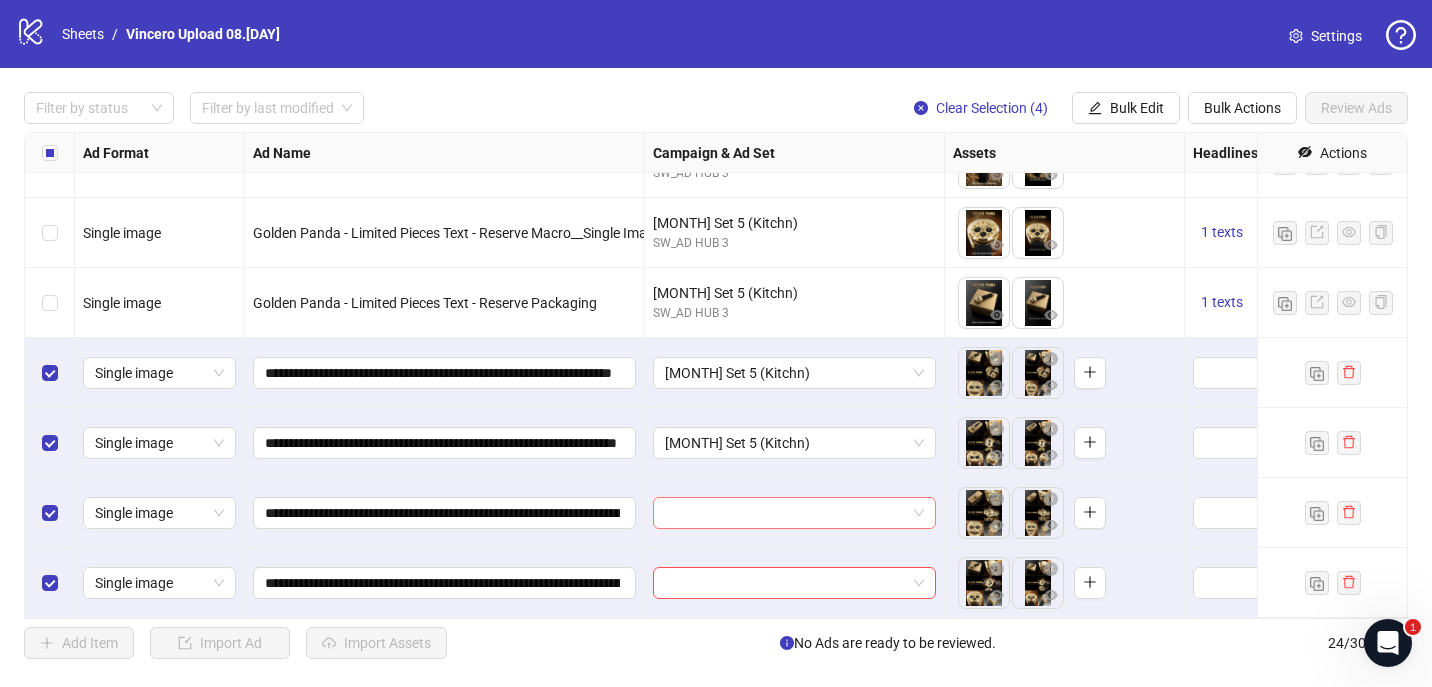 click at bounding box center [785, 513] 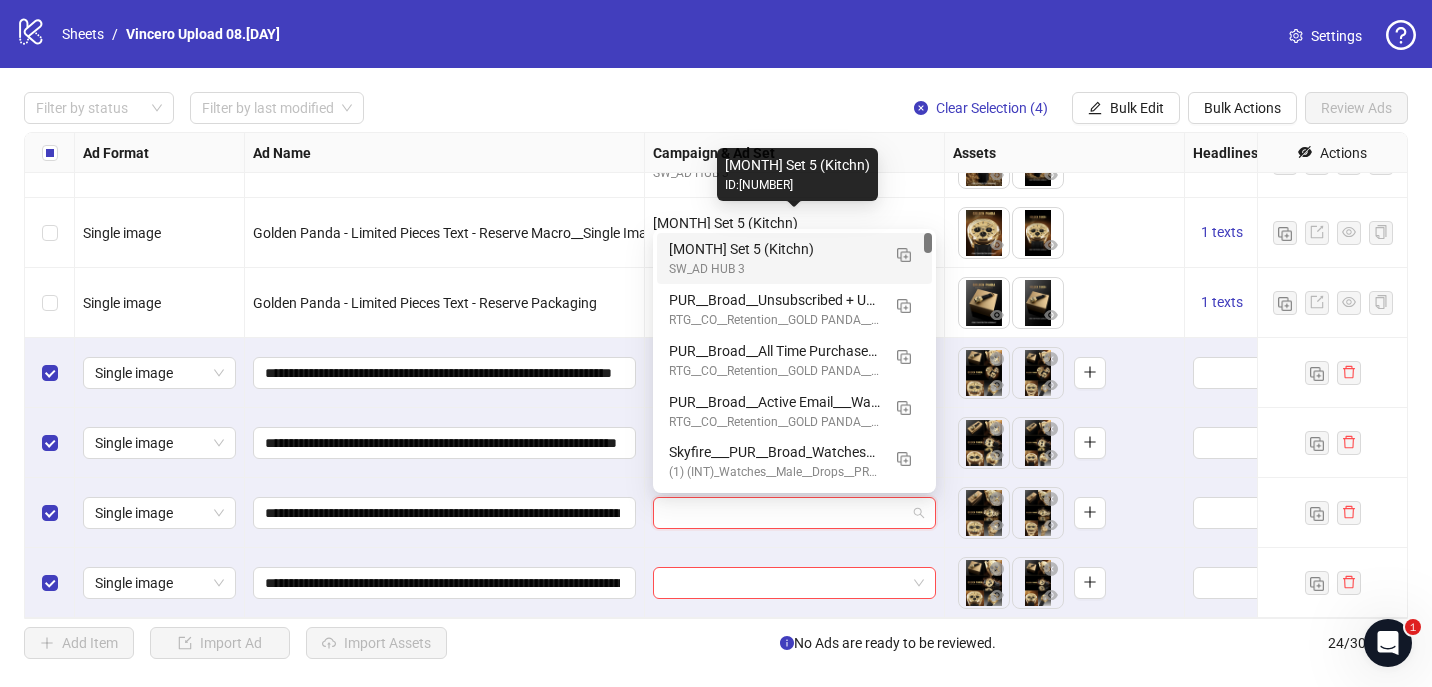 click on "[MONTH] Set 5 (Kitchn)" at bounding box center (774, 249) 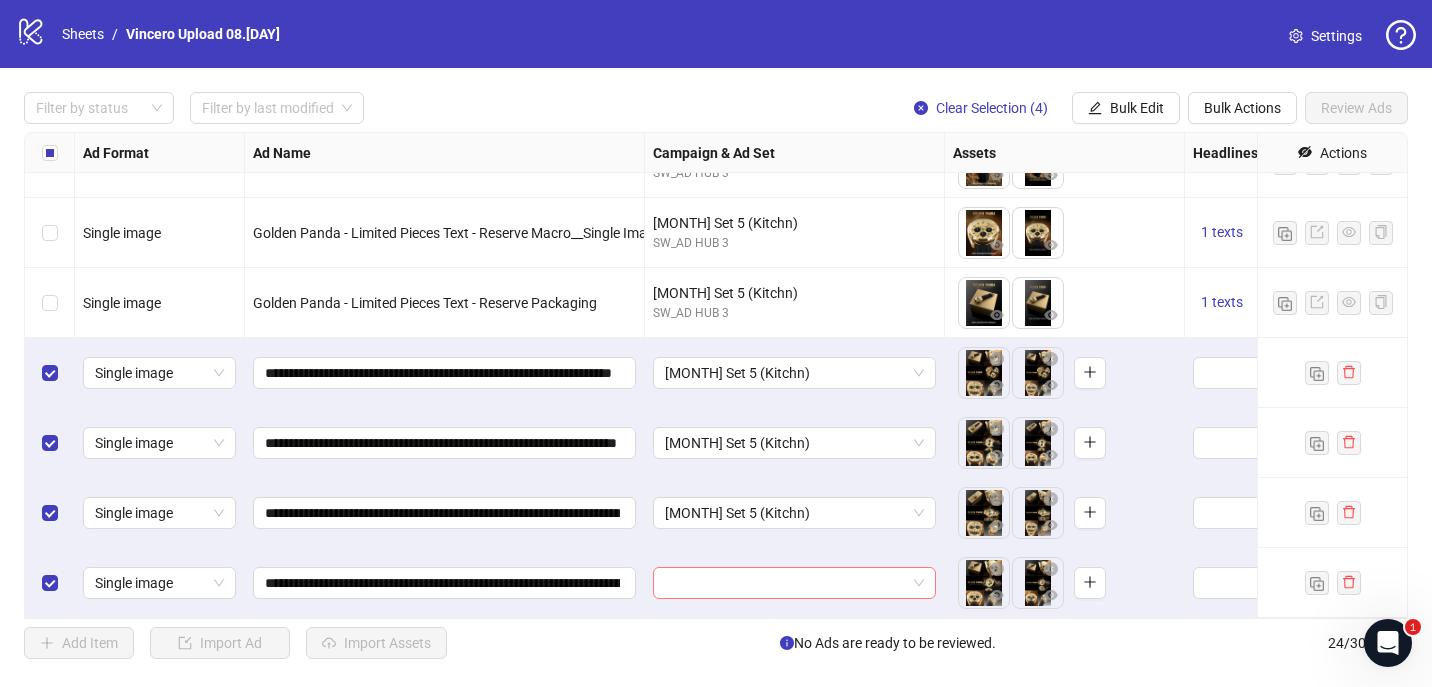 click at bounding box center [785, 583] 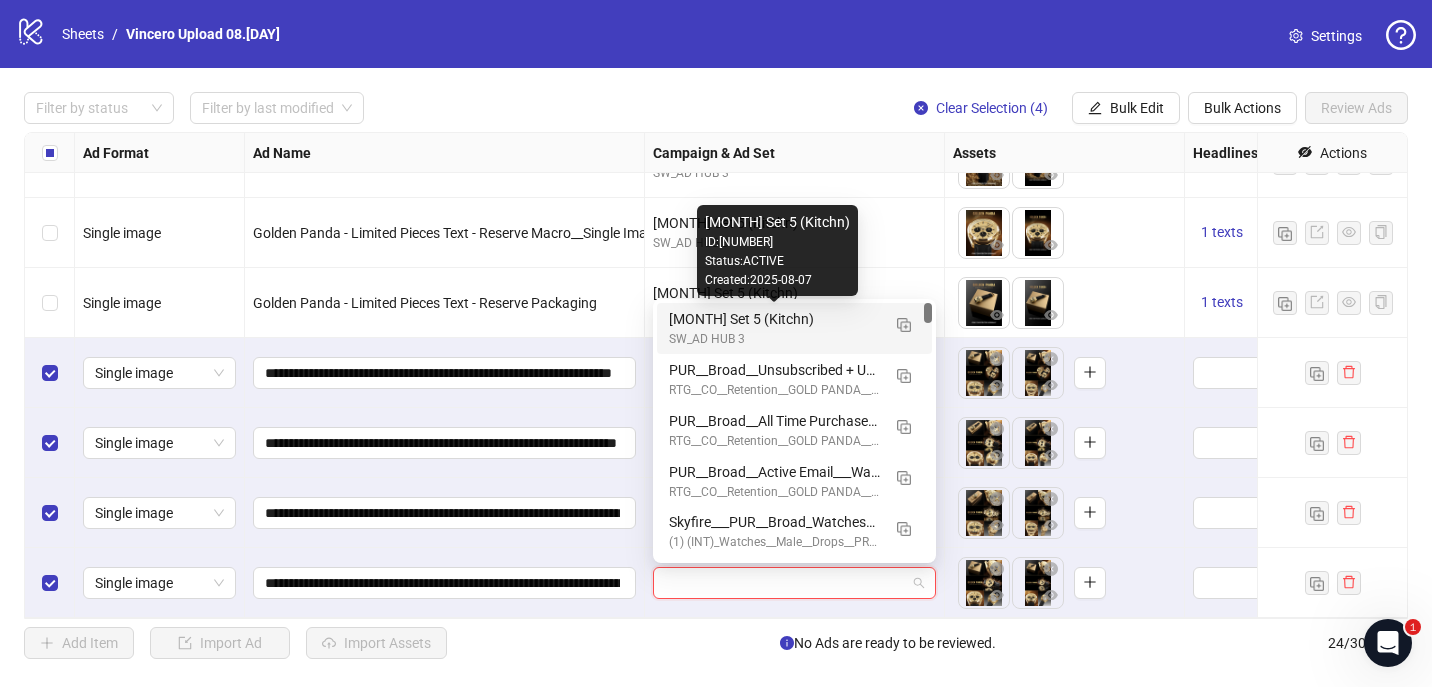 click on "[MONTH] Set 5 (Kitchn)" at bounding box center [774, 319] 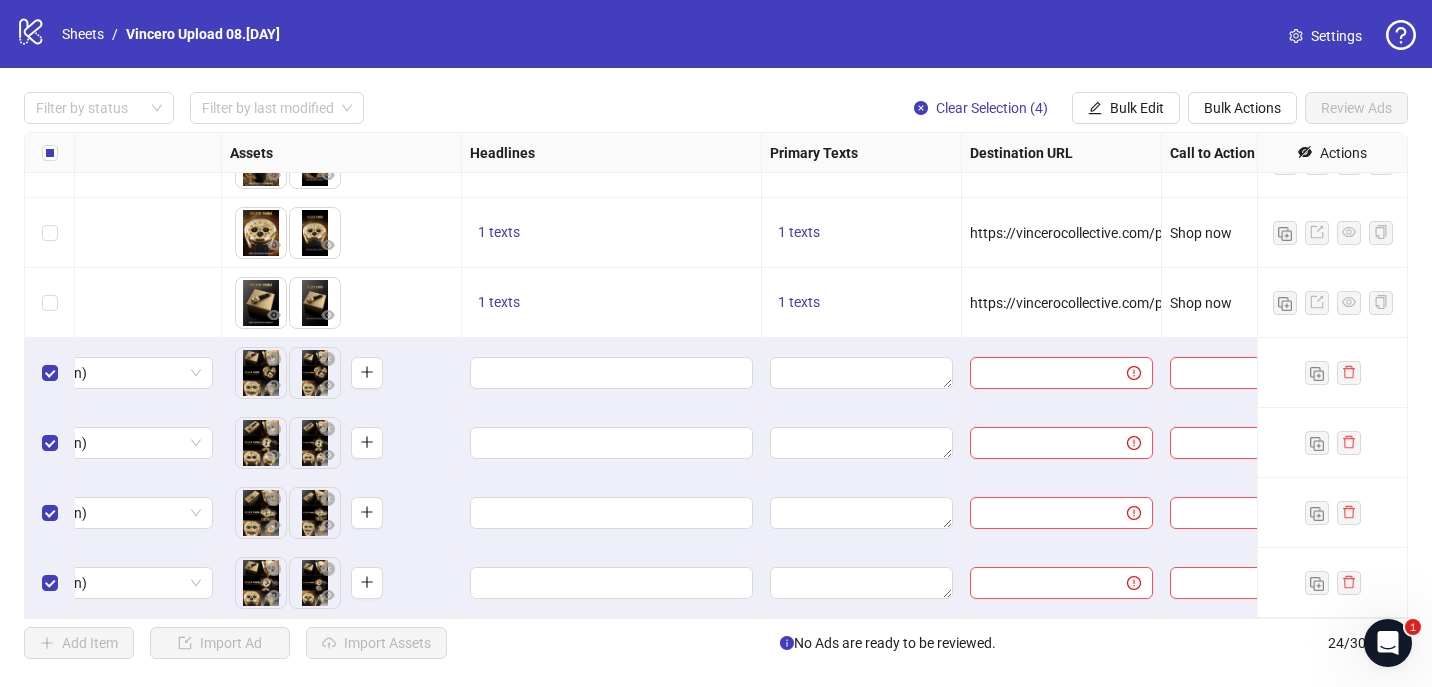 scroll, scrollTop: 1235, scrollLeft: 762, axis: both 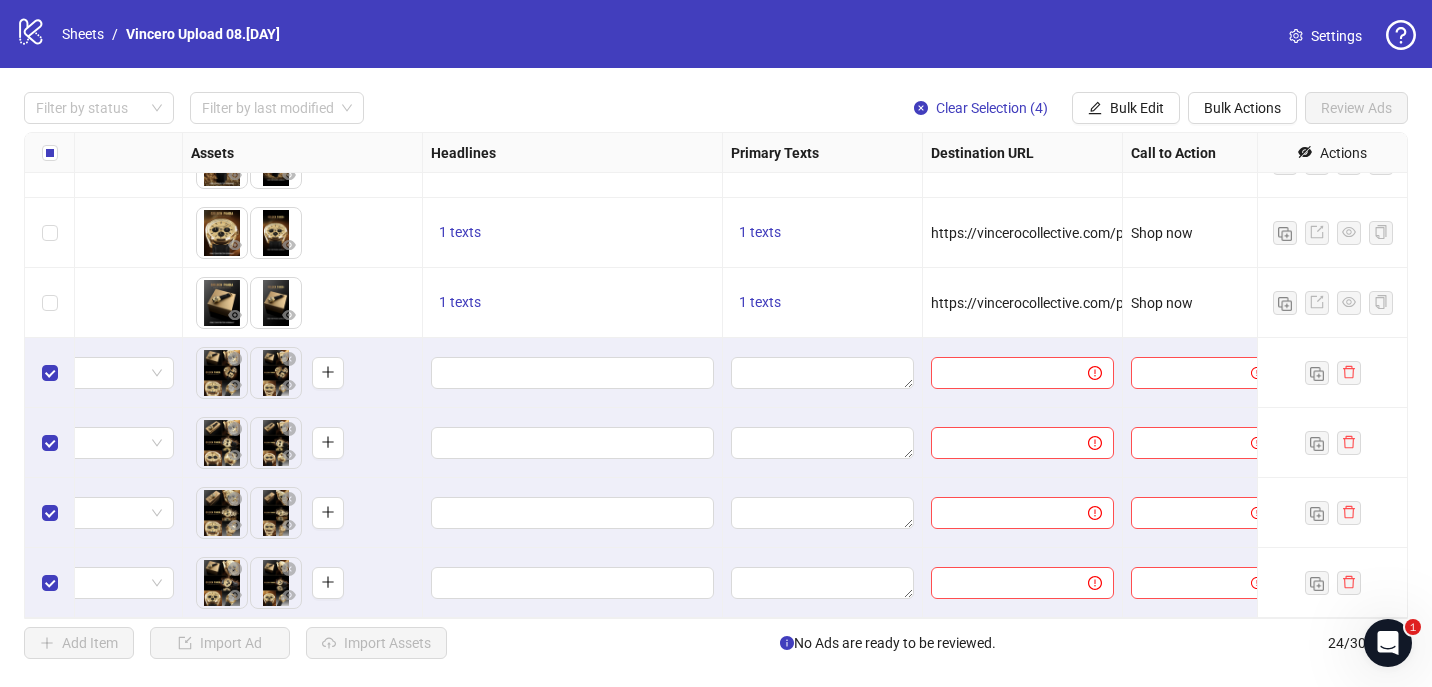 click at bounding box center (573, 373) 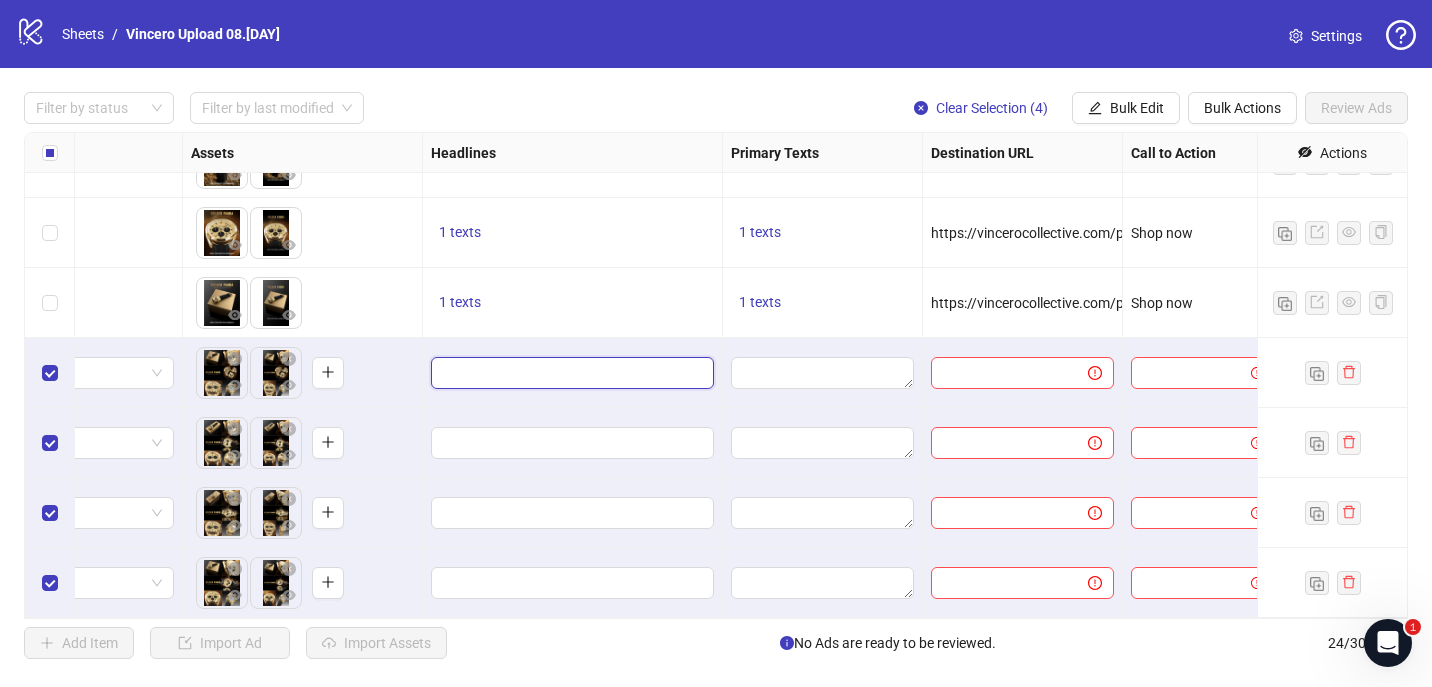 click at bounding box center [570, 373] 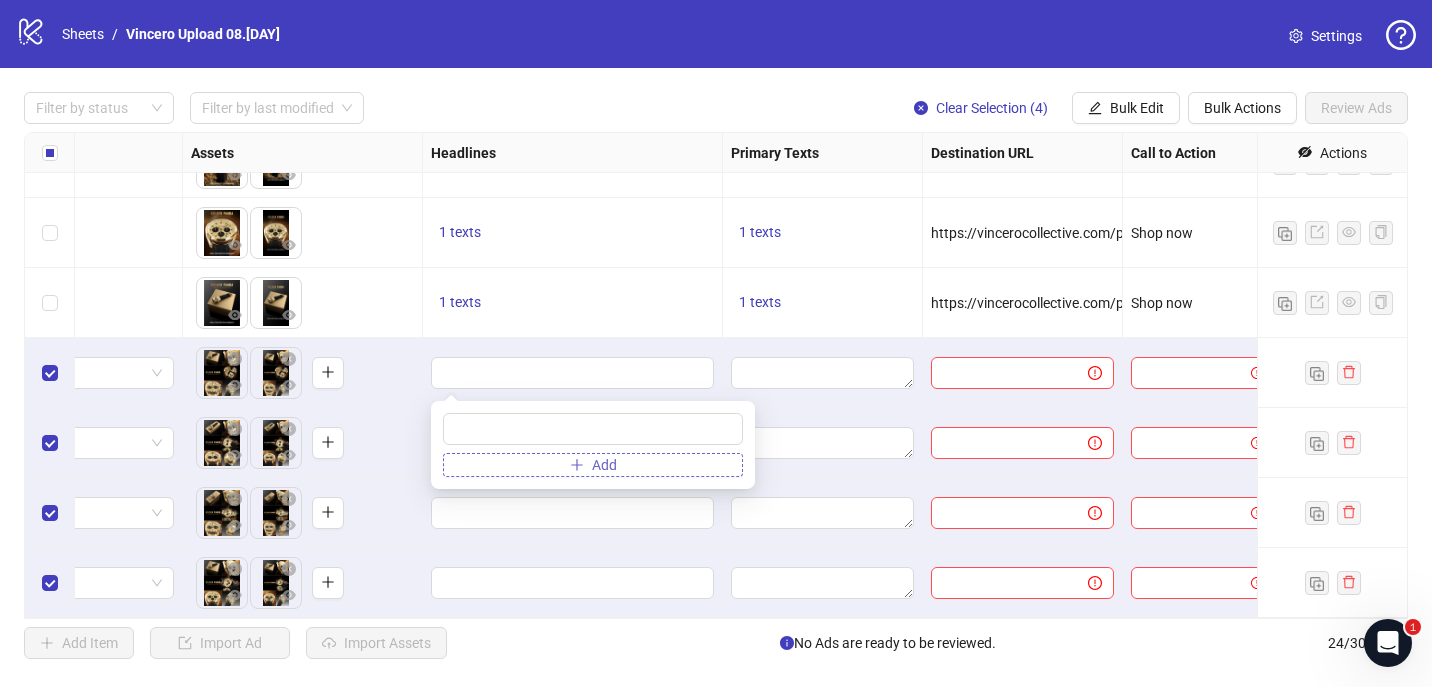 type on "**********" 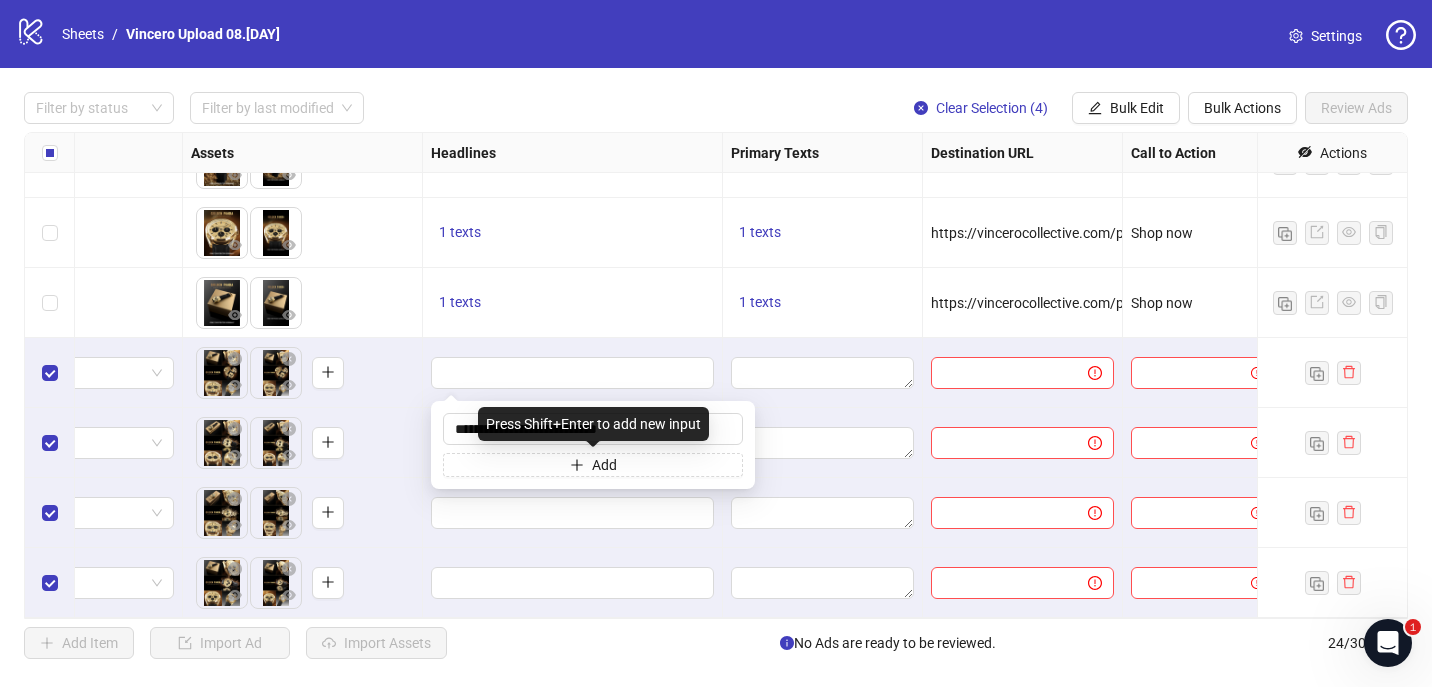 click at bounding box center [573, 373] 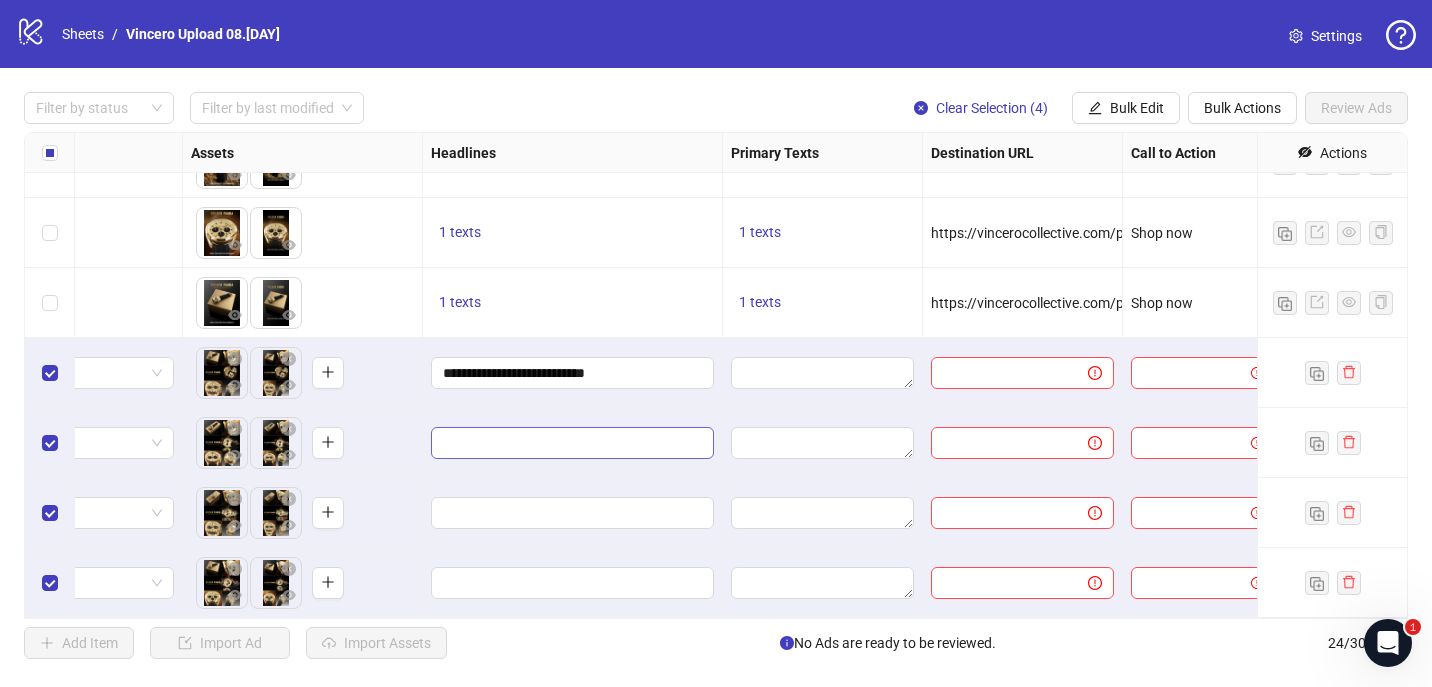 click at bounding box center (572, 443) 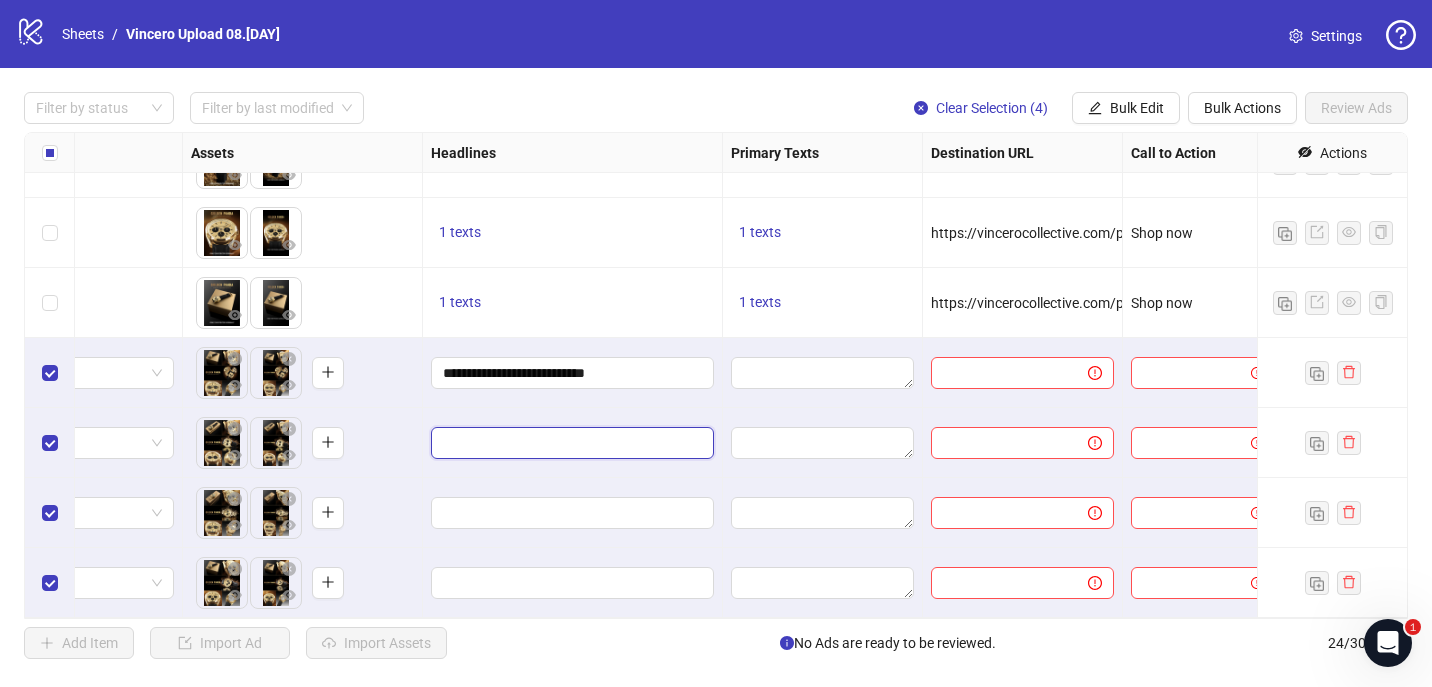 click at bounding box center [570, 443] 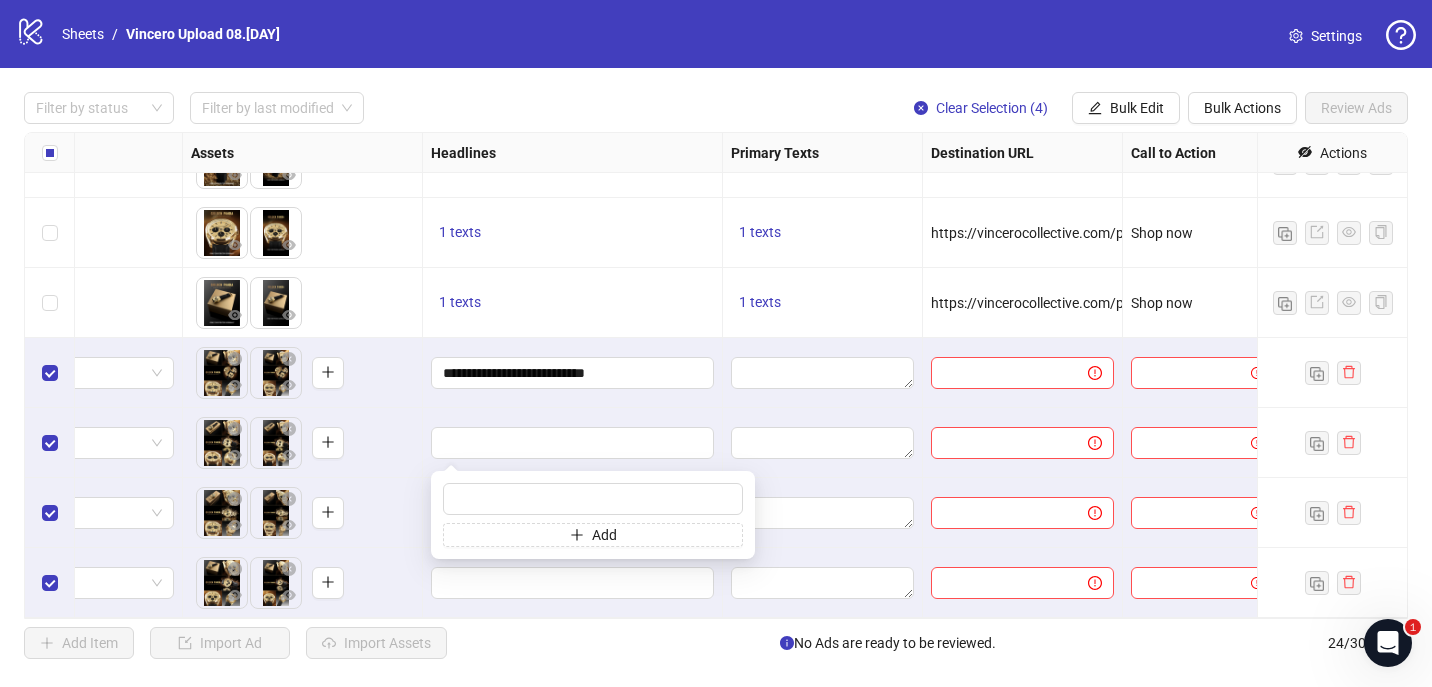 type on "**********" 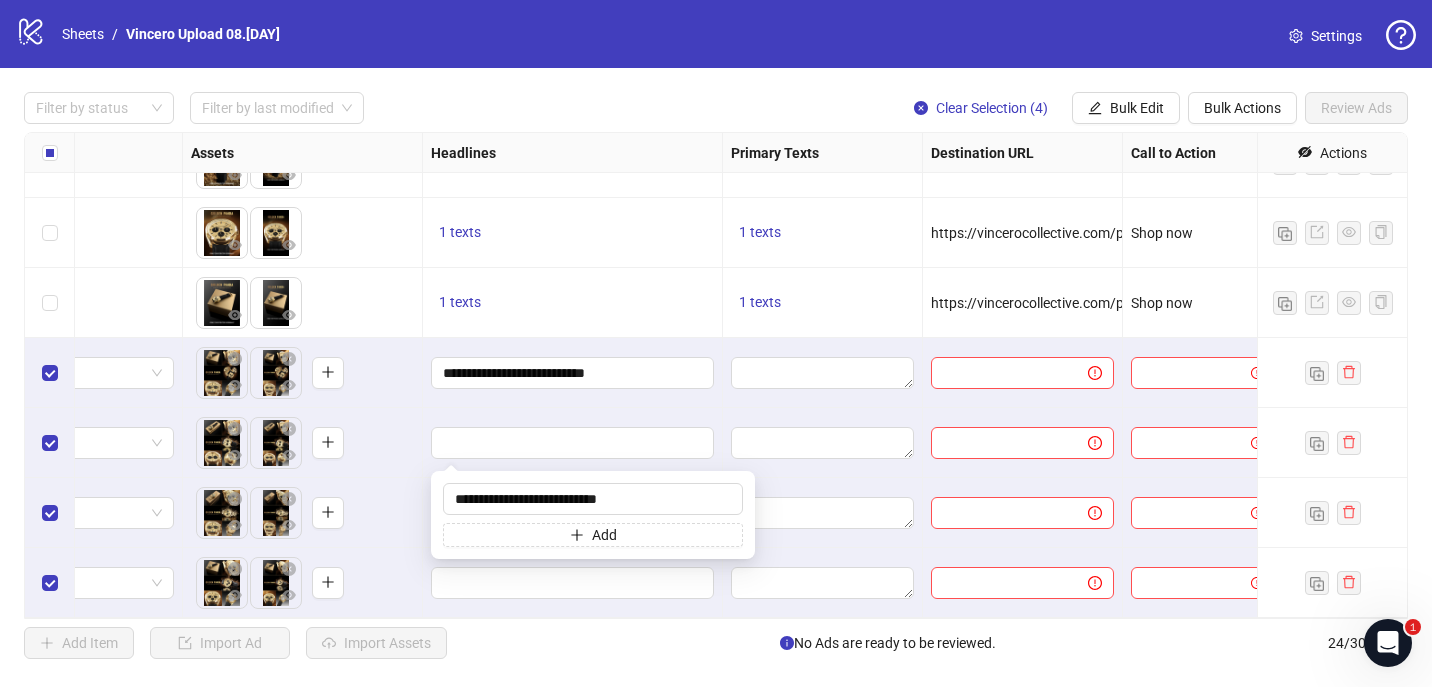 click at bounding box center (573, 443) 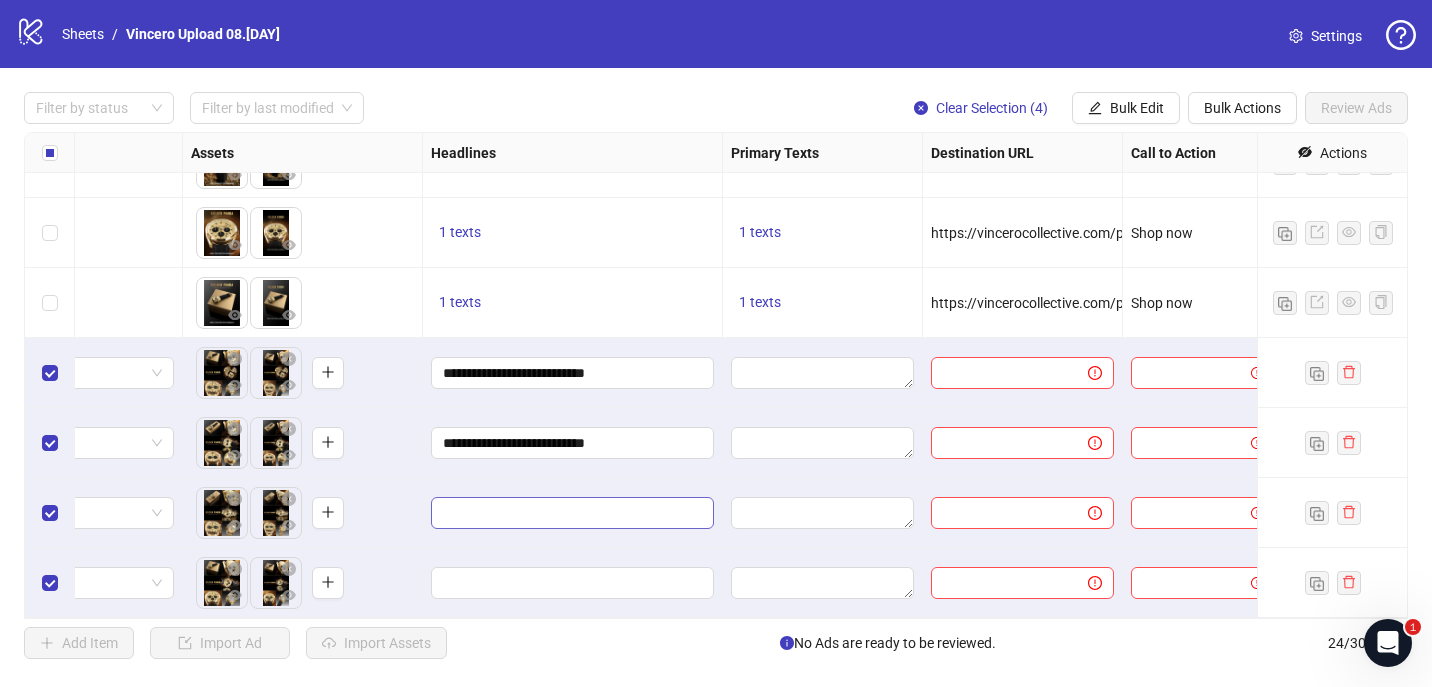 click at bounding box center (572, 513) 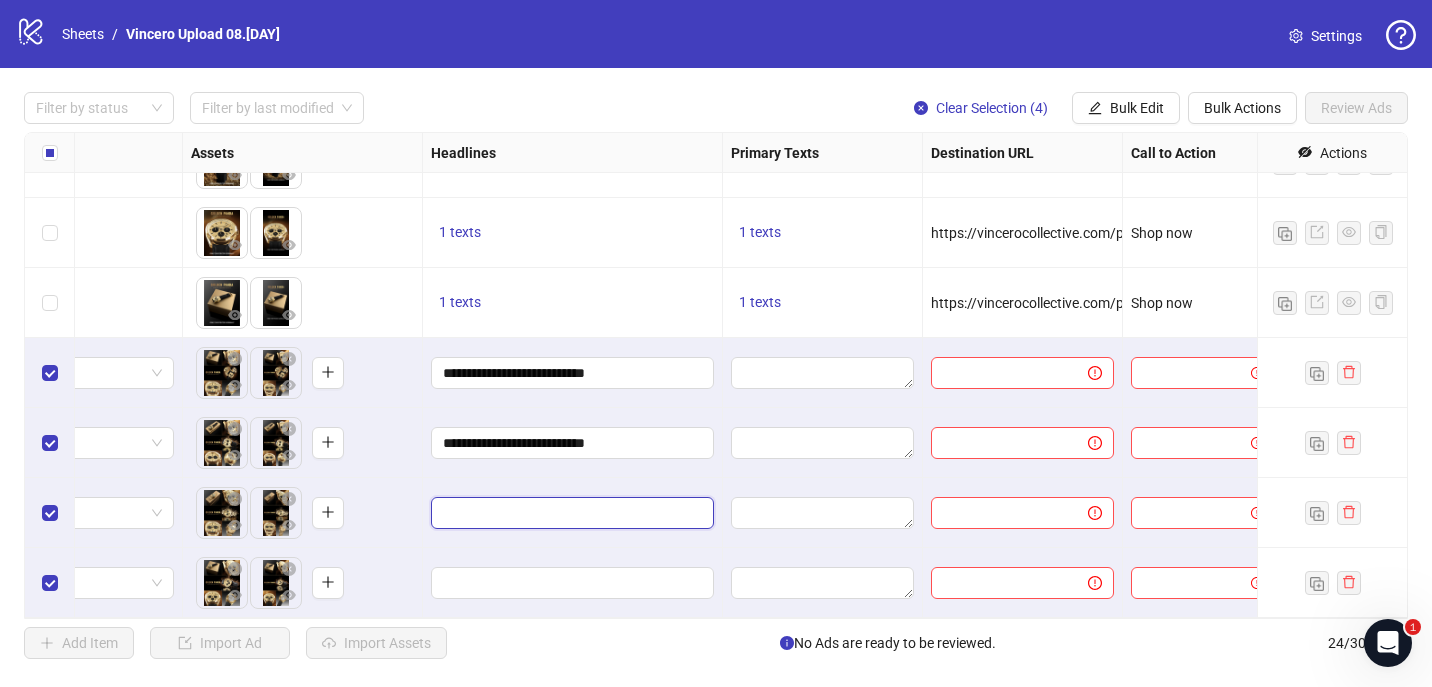 click at bounding box center (570, 513) 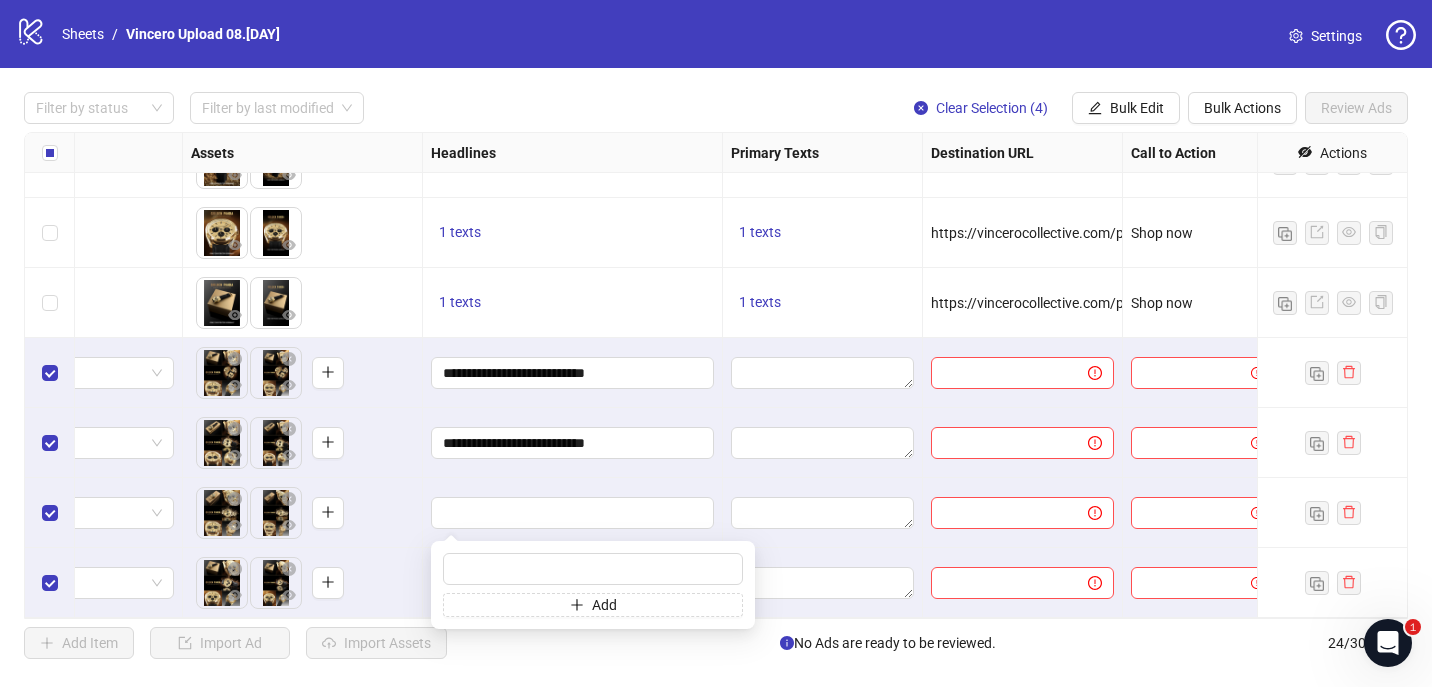 type on "**********" 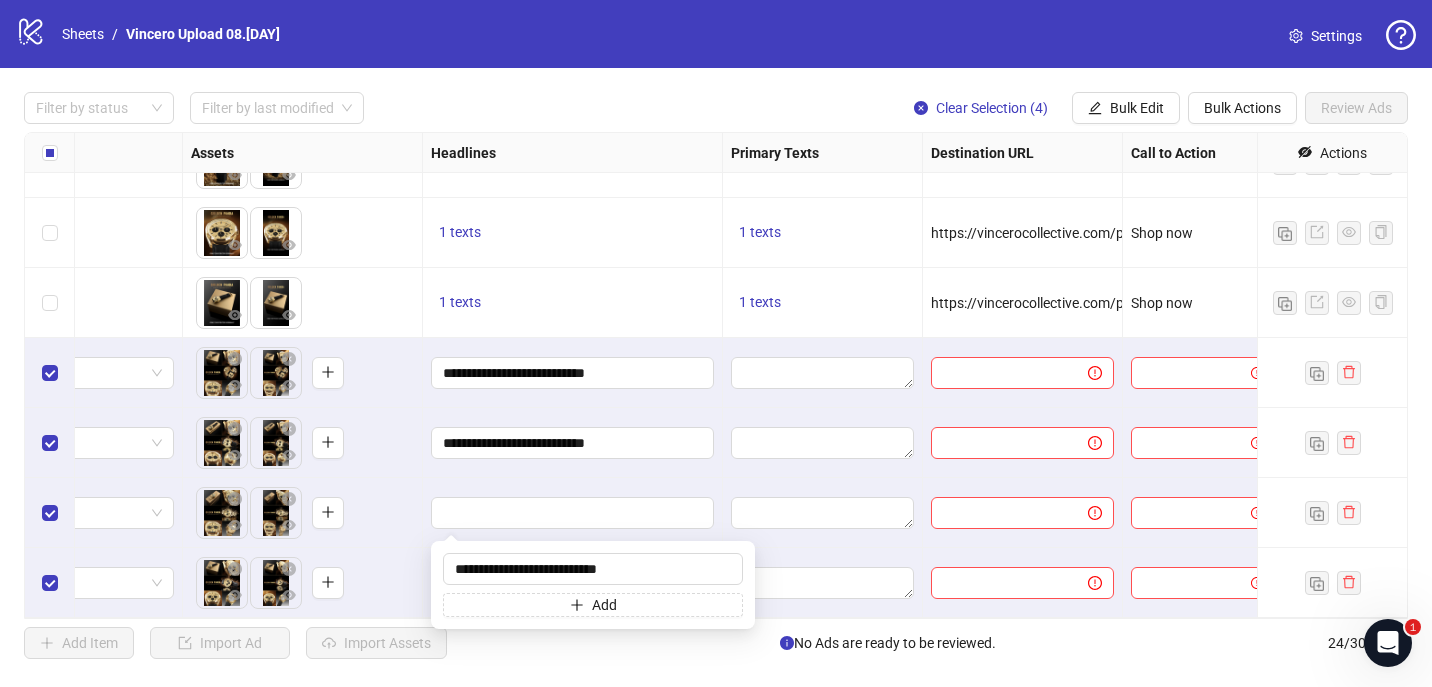 click at bounding box center [573, 513] 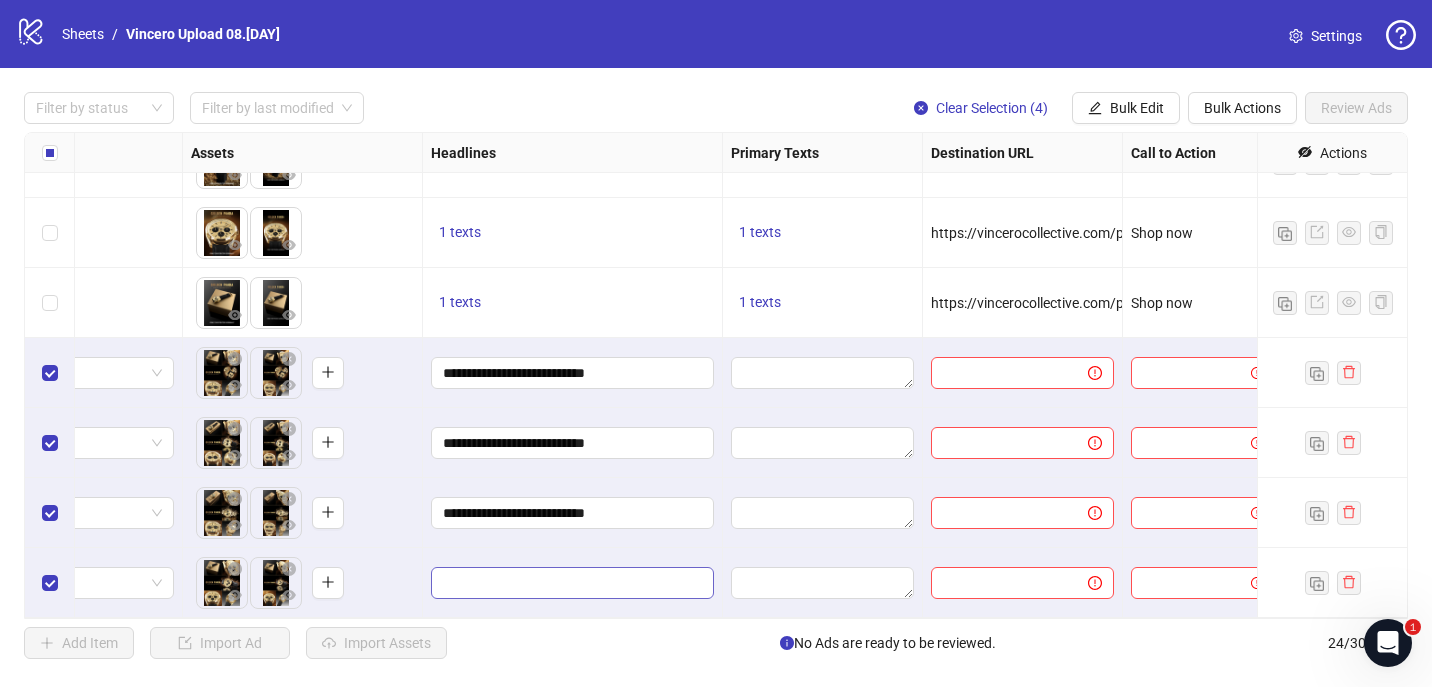 click at bounding box center (572, 583) 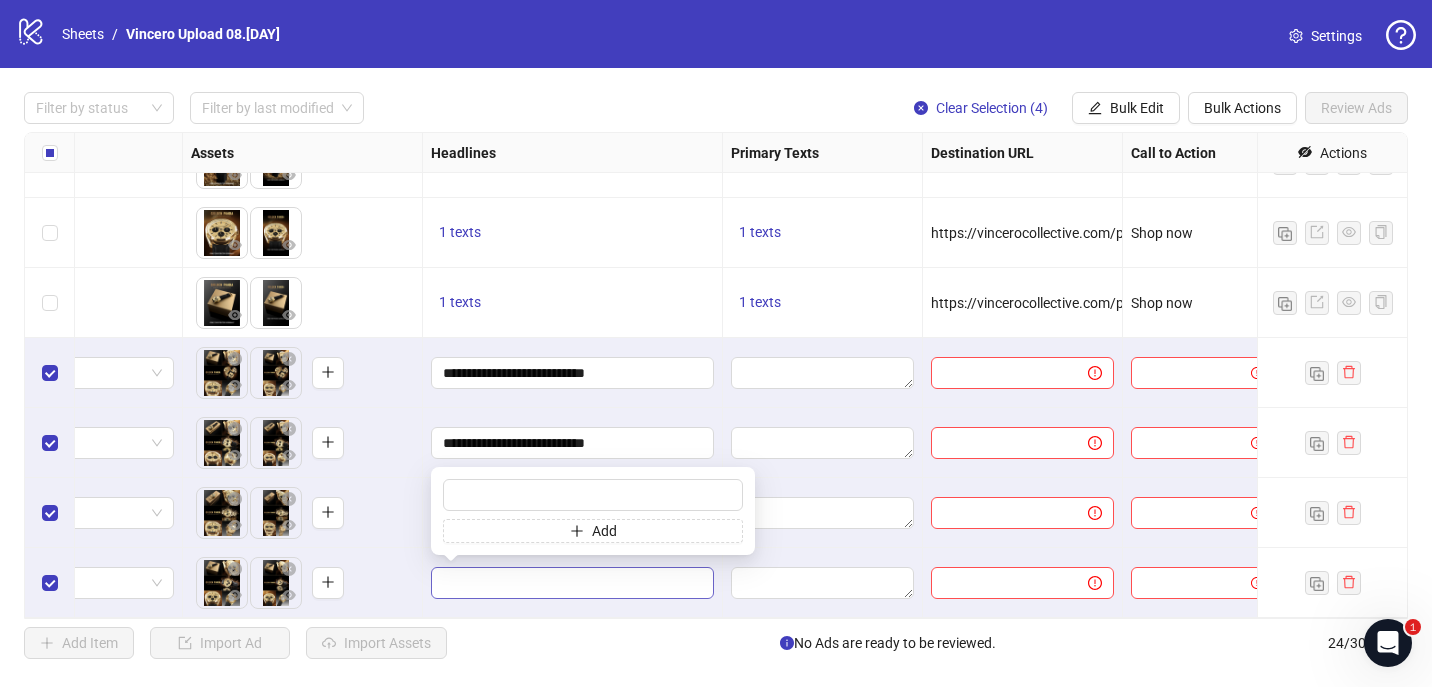 type on "**********" 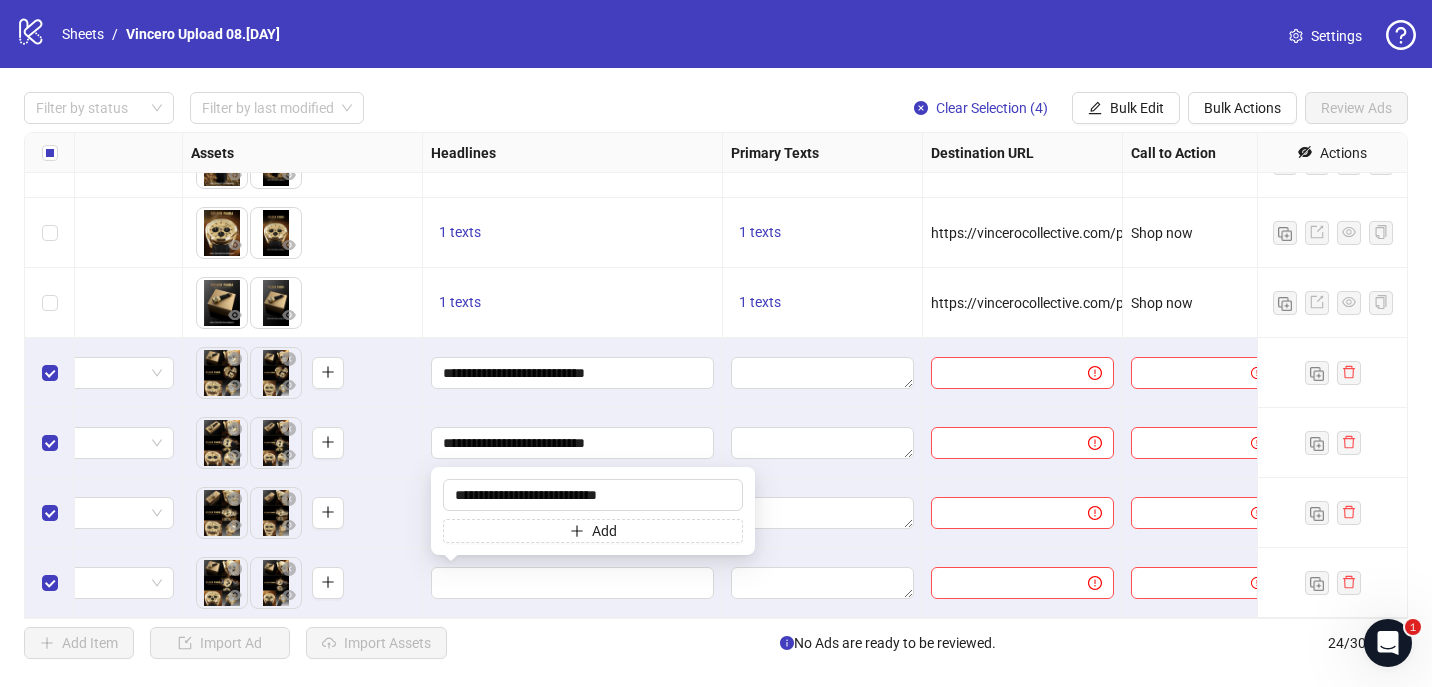 click on "To pick up a draggable item, press the space bar.
While dragging, use the arrow keys to move the item.
Press space again to drop the item in its new position, or press escape to cancel." at bounding box center [302, 583] 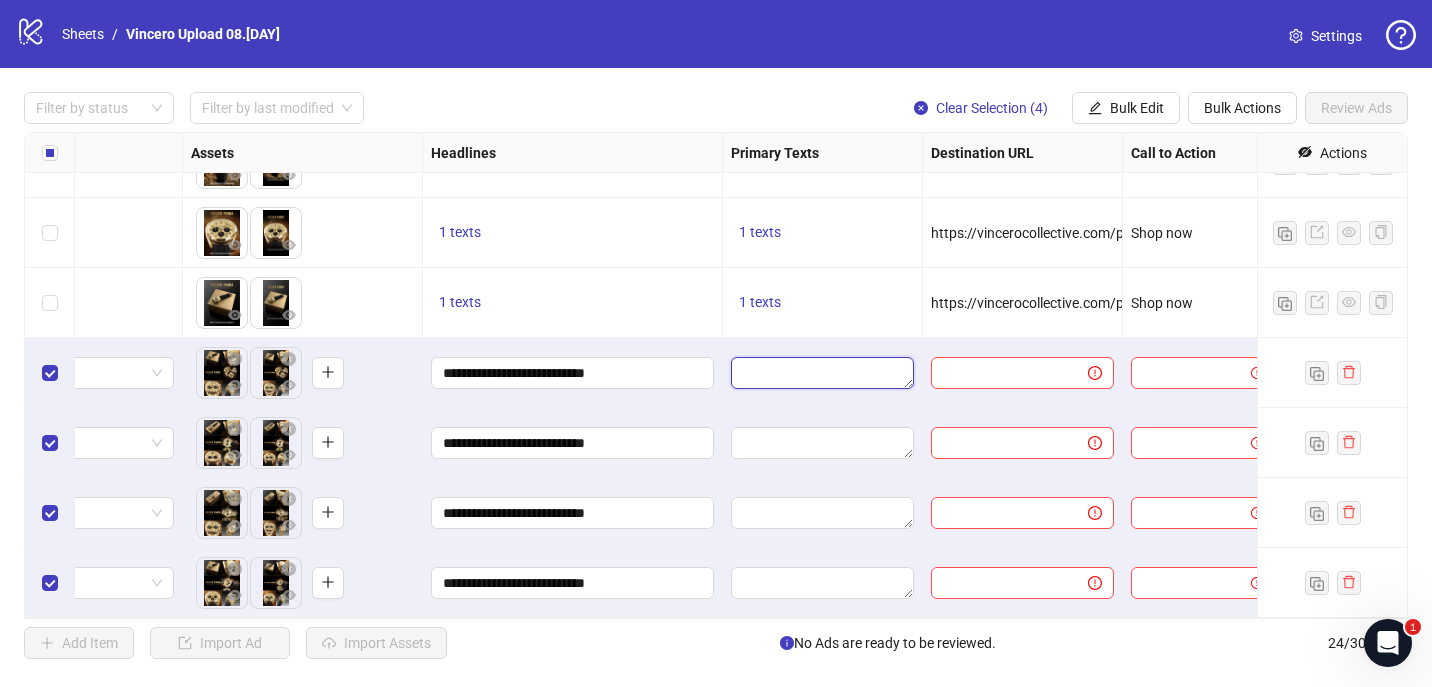 click at bounding box center (822, 373) 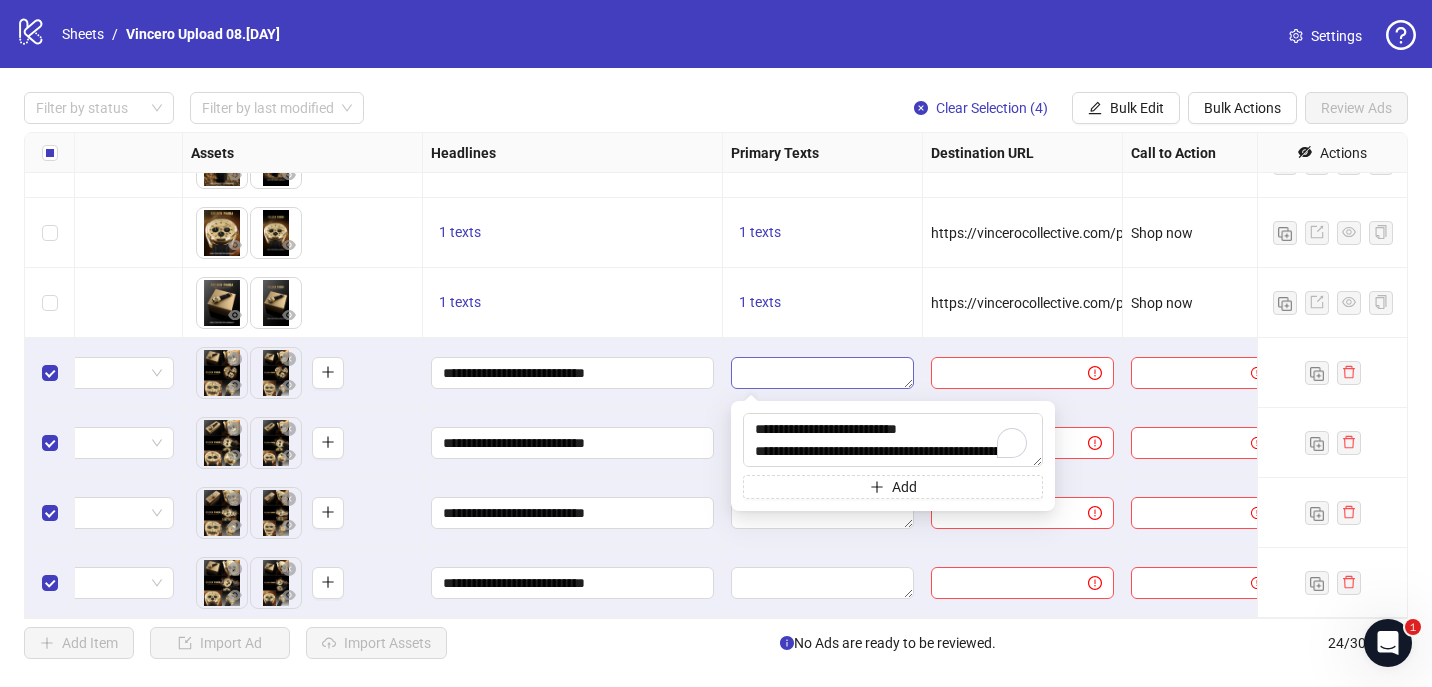 scroll, scrollTop: 37, scrollLeft: 0, axis: vertical 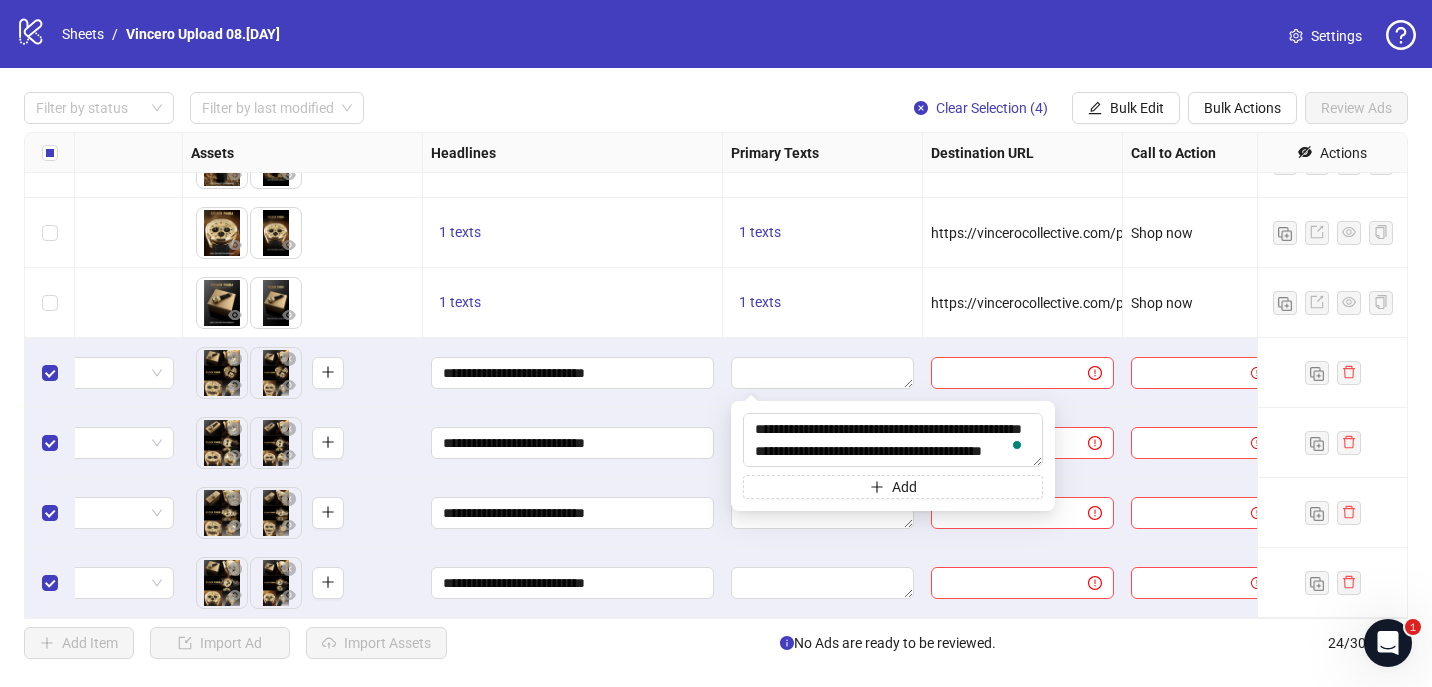type on "**********" 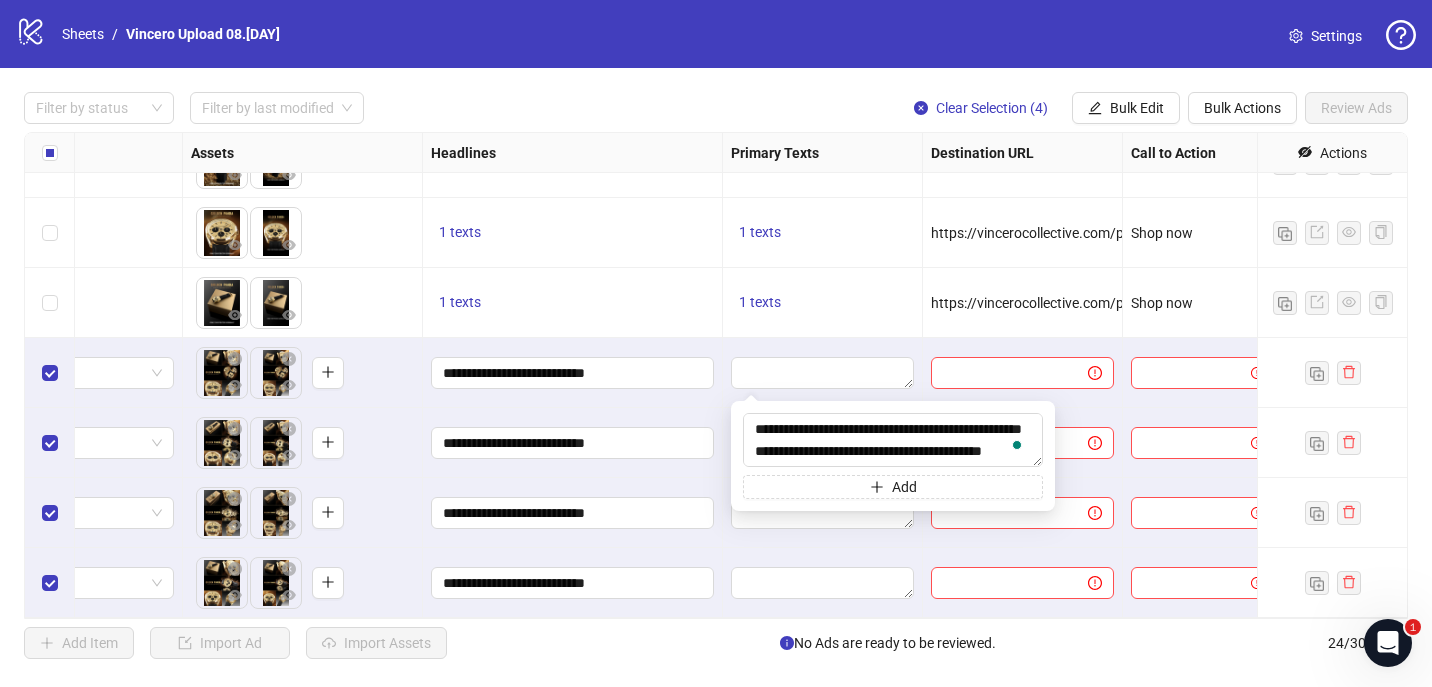 click on "1 texts" at bounding box center [823, 303] 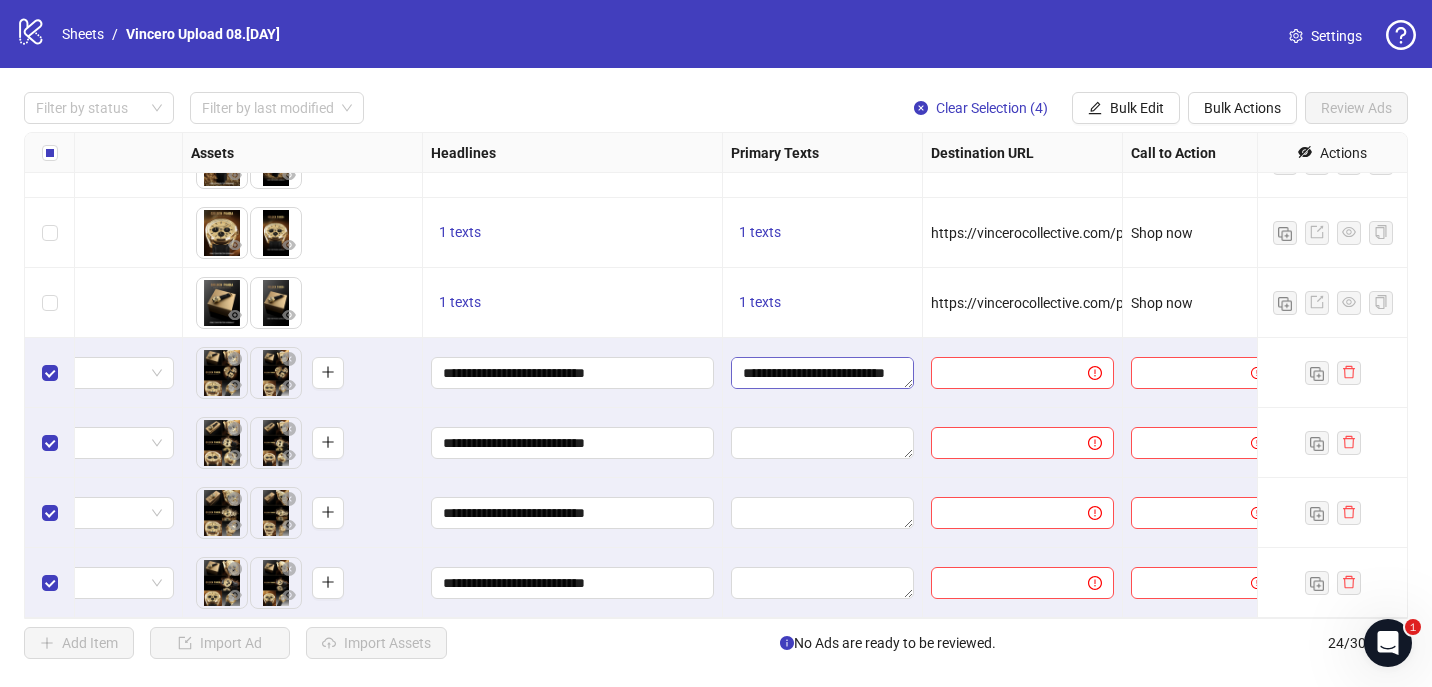scroll, scrollTop: 132, scrollLeft: 0, axis: vertical 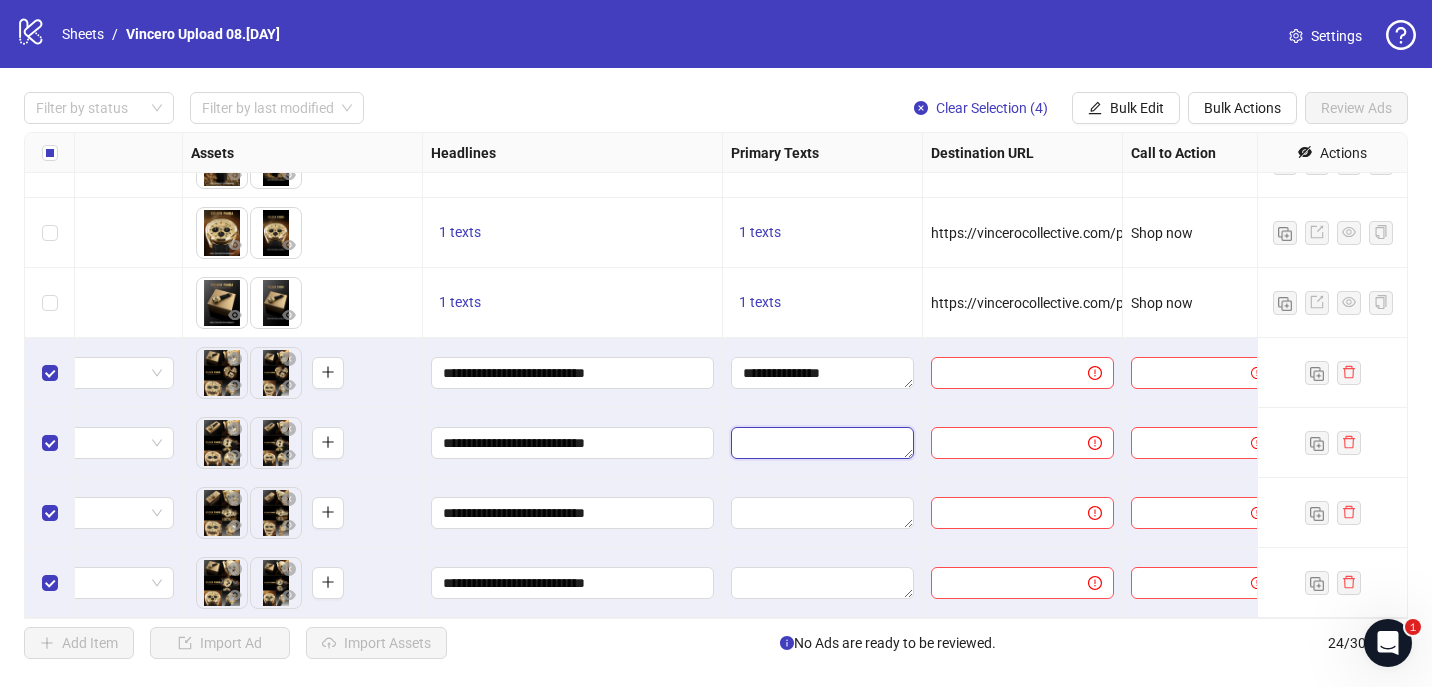 click at bounding box center (822, 443) 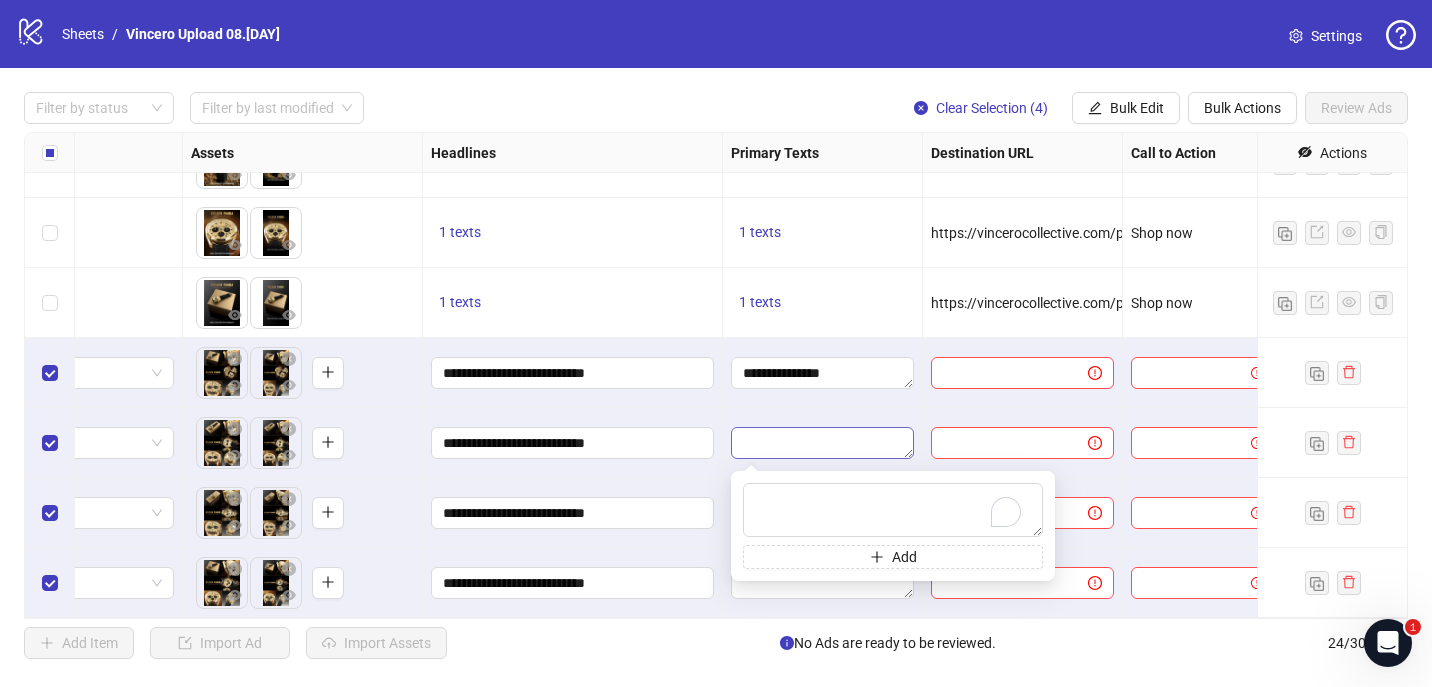 type on "**********" 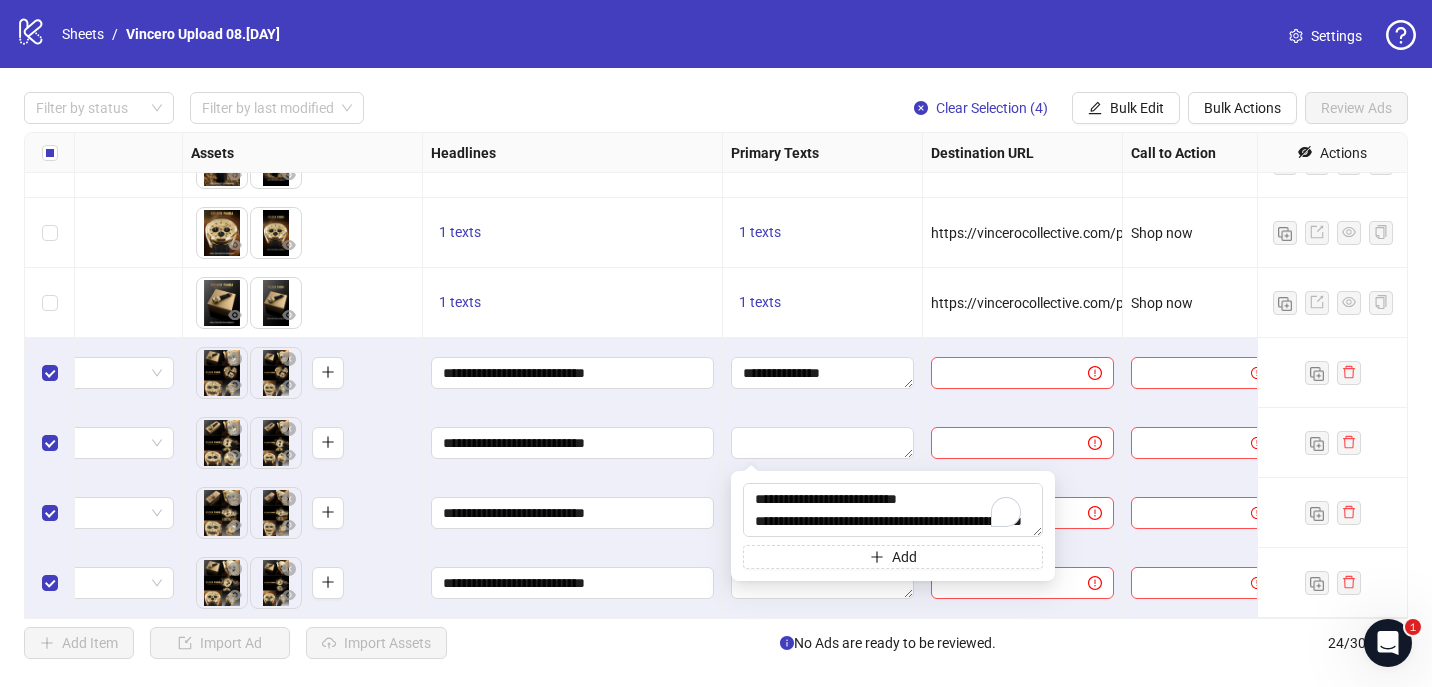 scroll, scrollTop: 37, scrollLeft: 0, axis: vertical 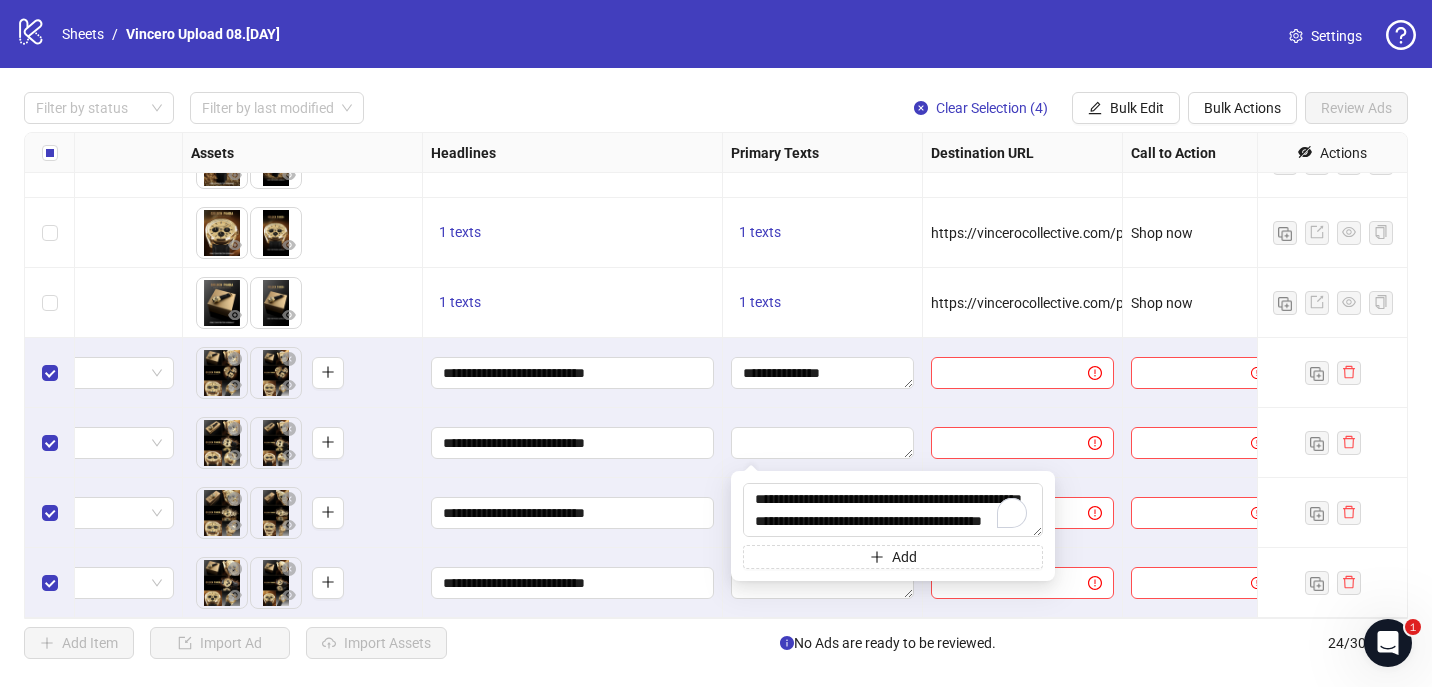 click at bounding box center [823, 443] 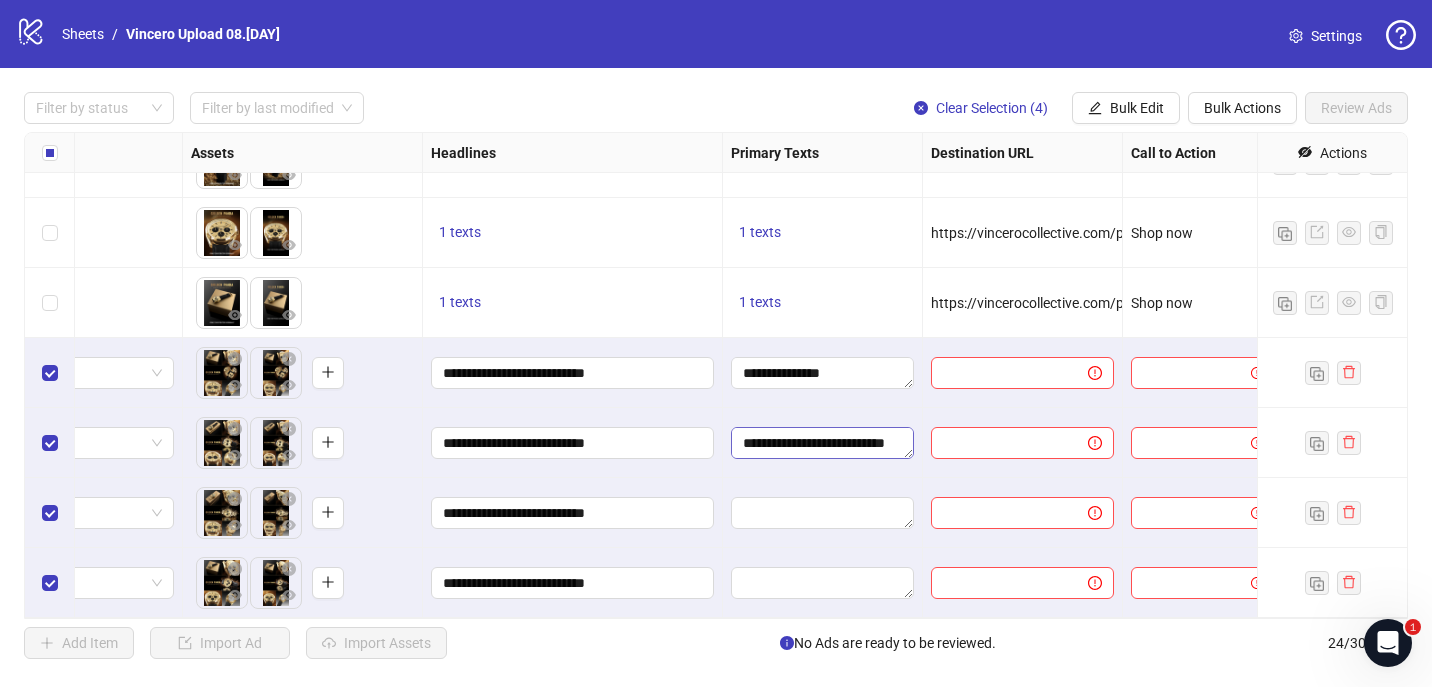 scroll, scrollTop: 132, scrollLeft: 0, axis: vertical 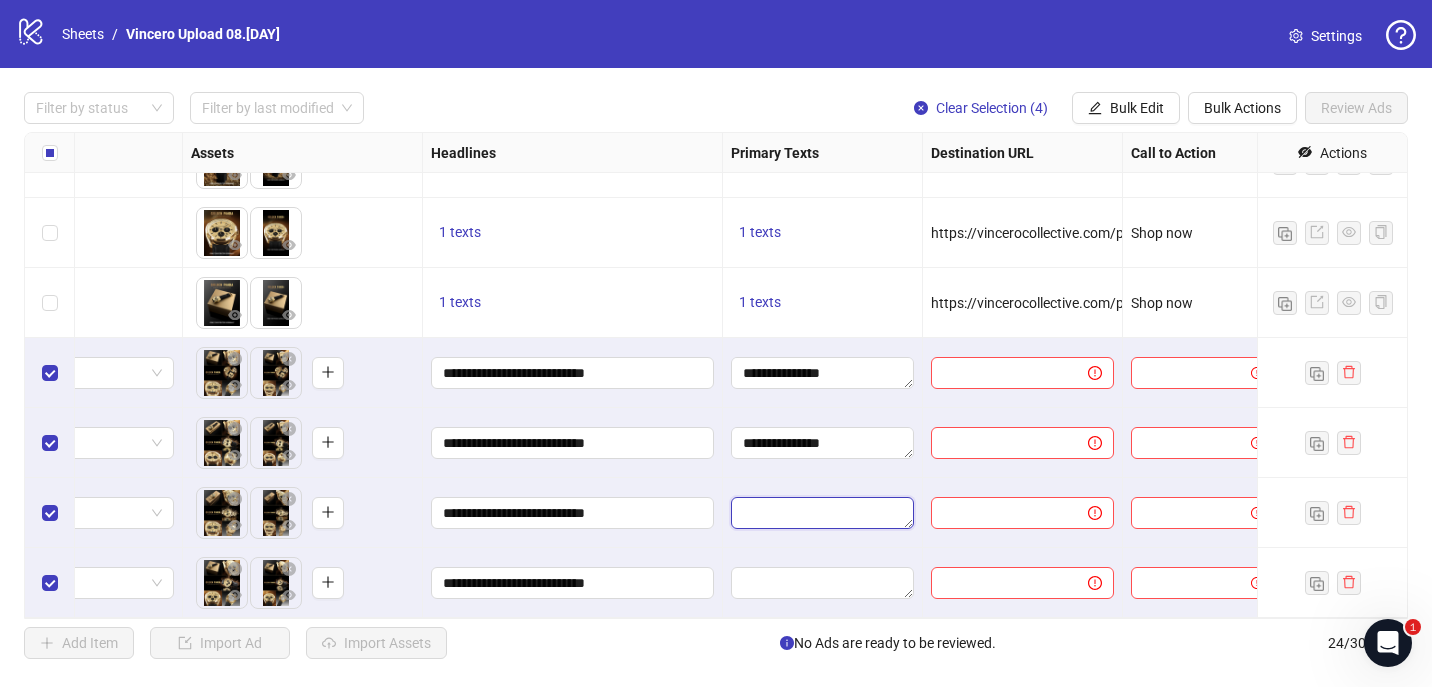 click at bounding box center [822, 513] 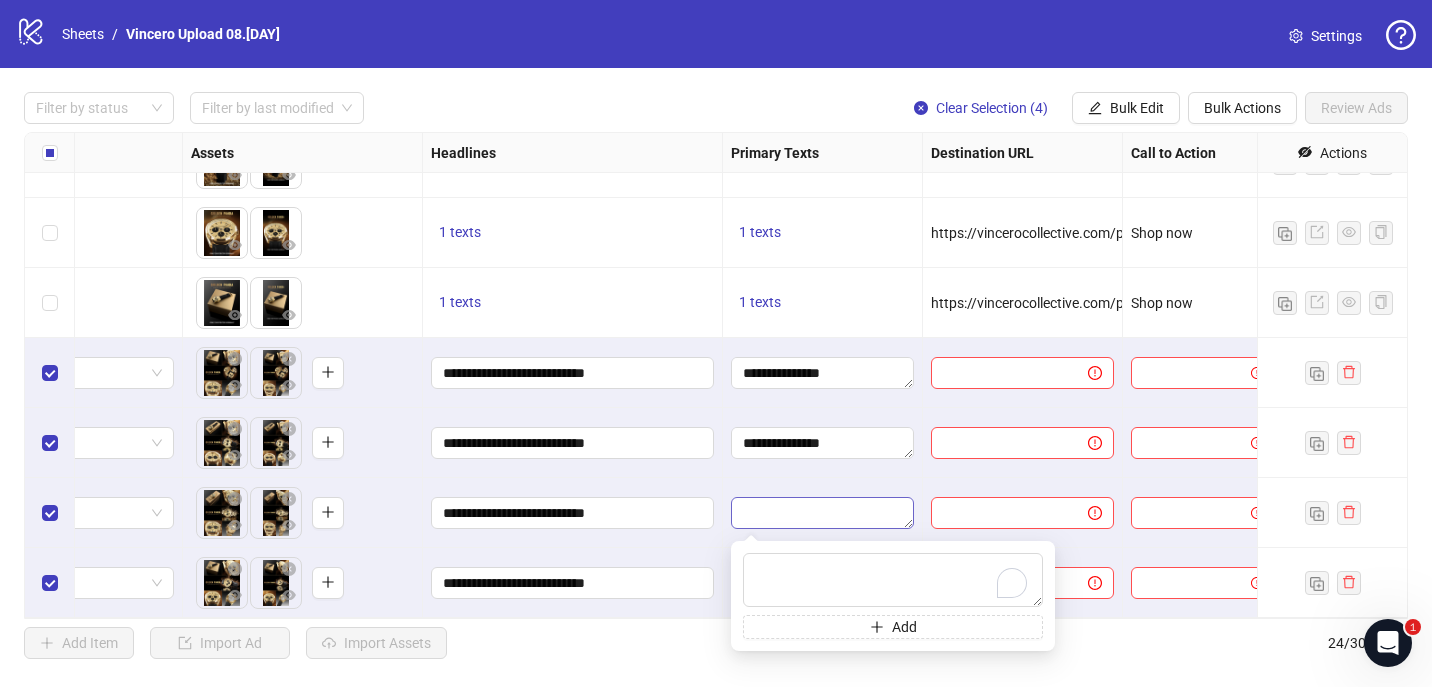 type on "**********" 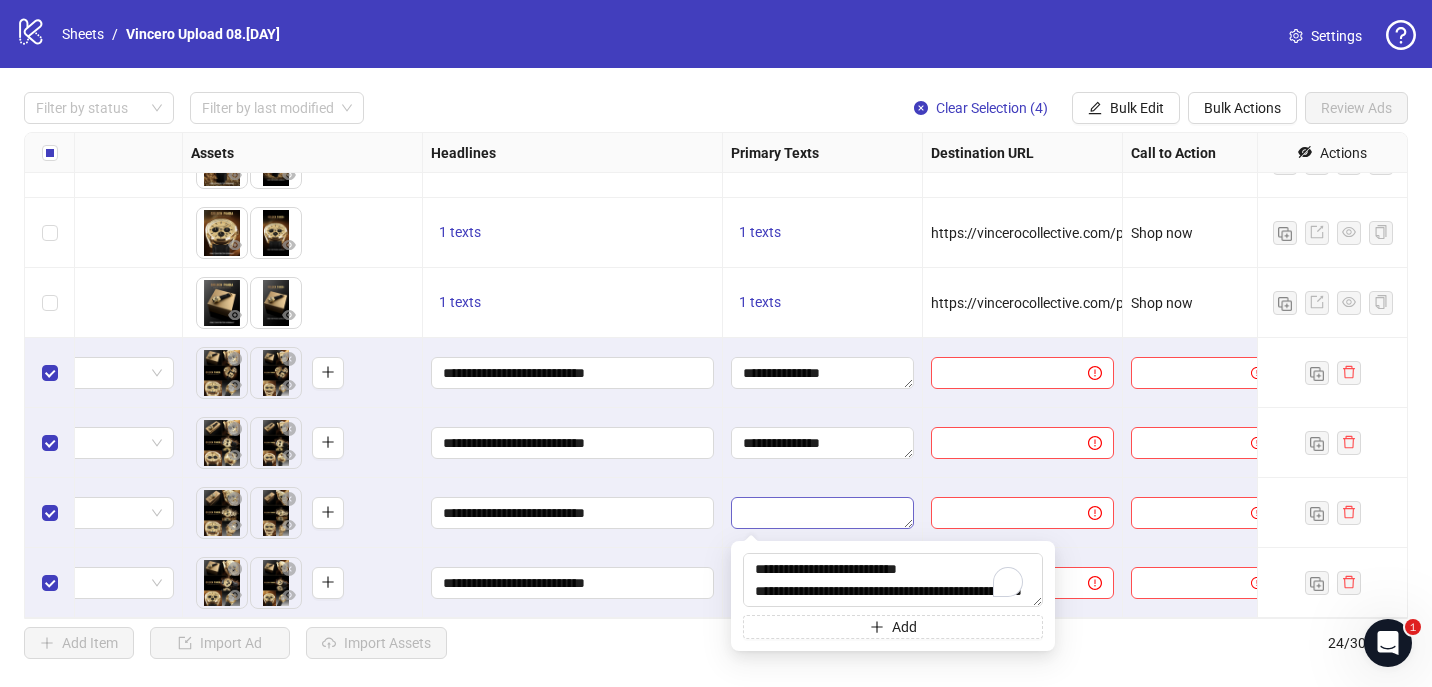 scroll, scrollTop: 37, scrollLeft: 0, axis: vertical 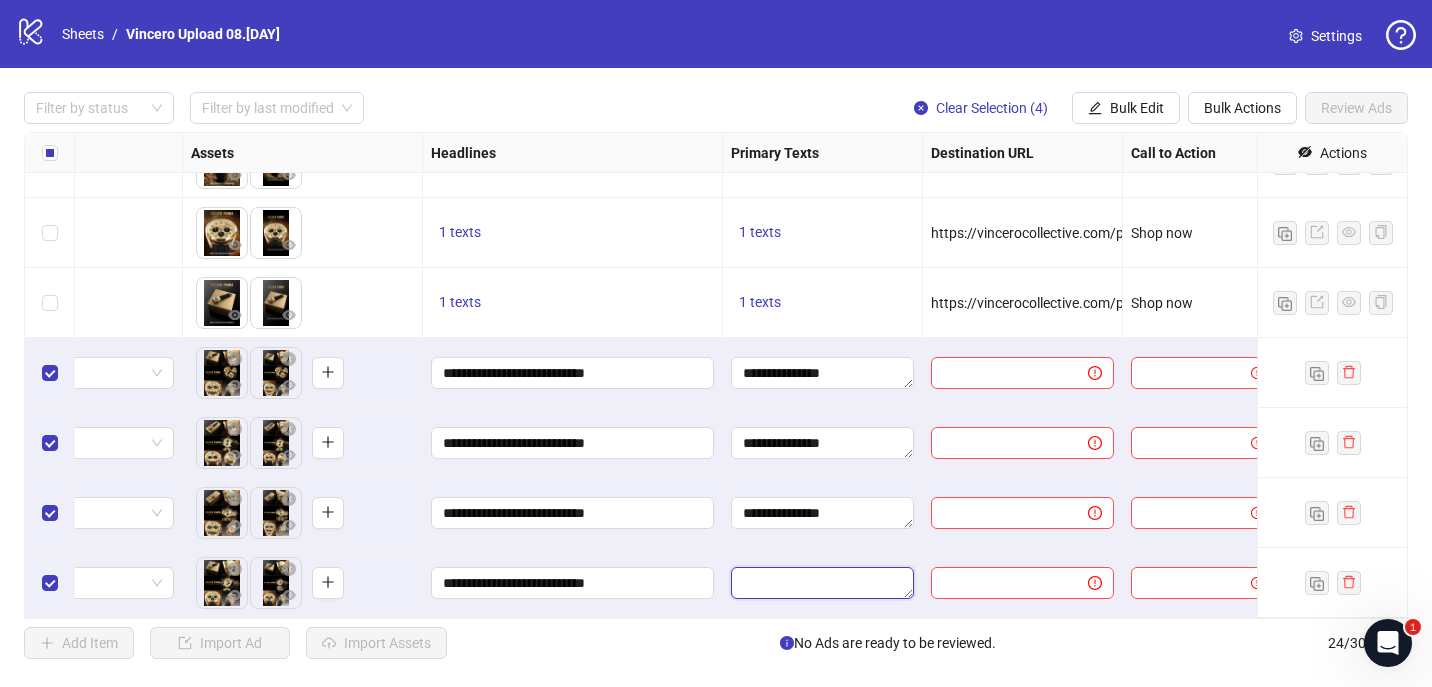 click at bounding box center [822, 583] 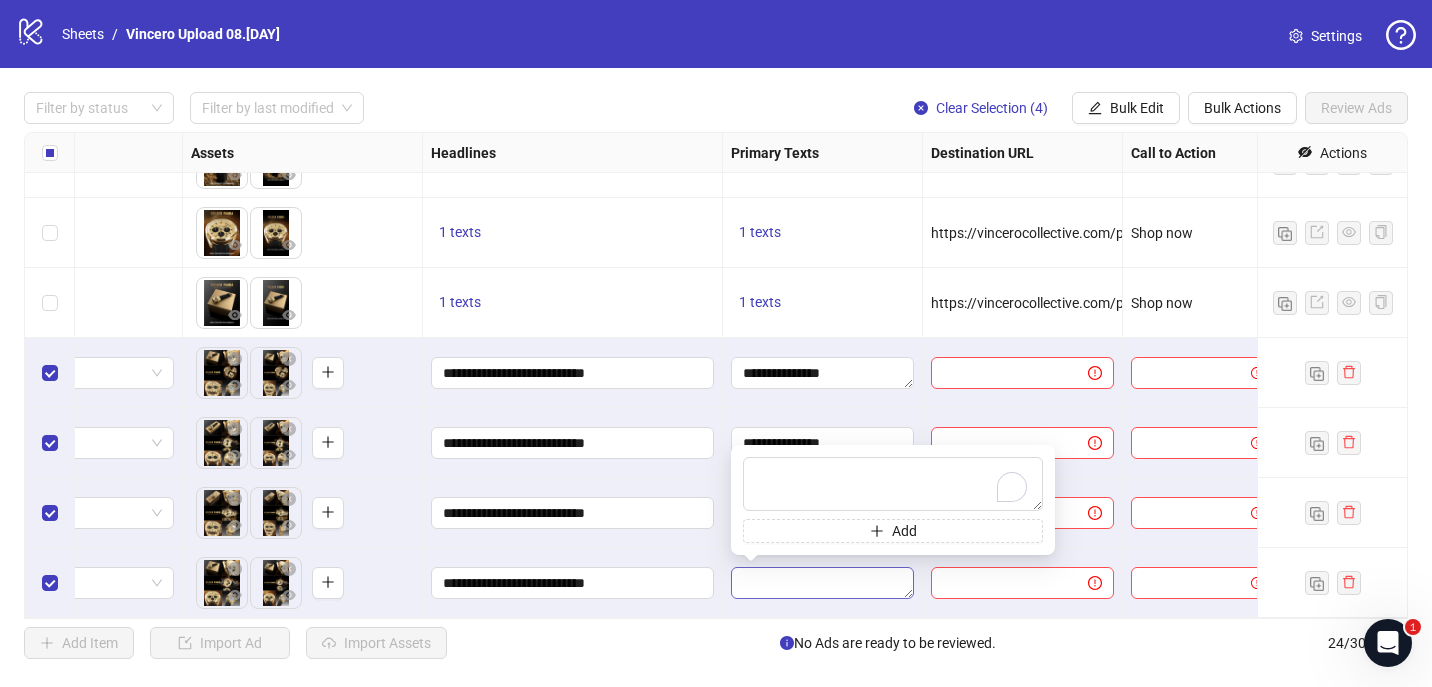 type on "**********" 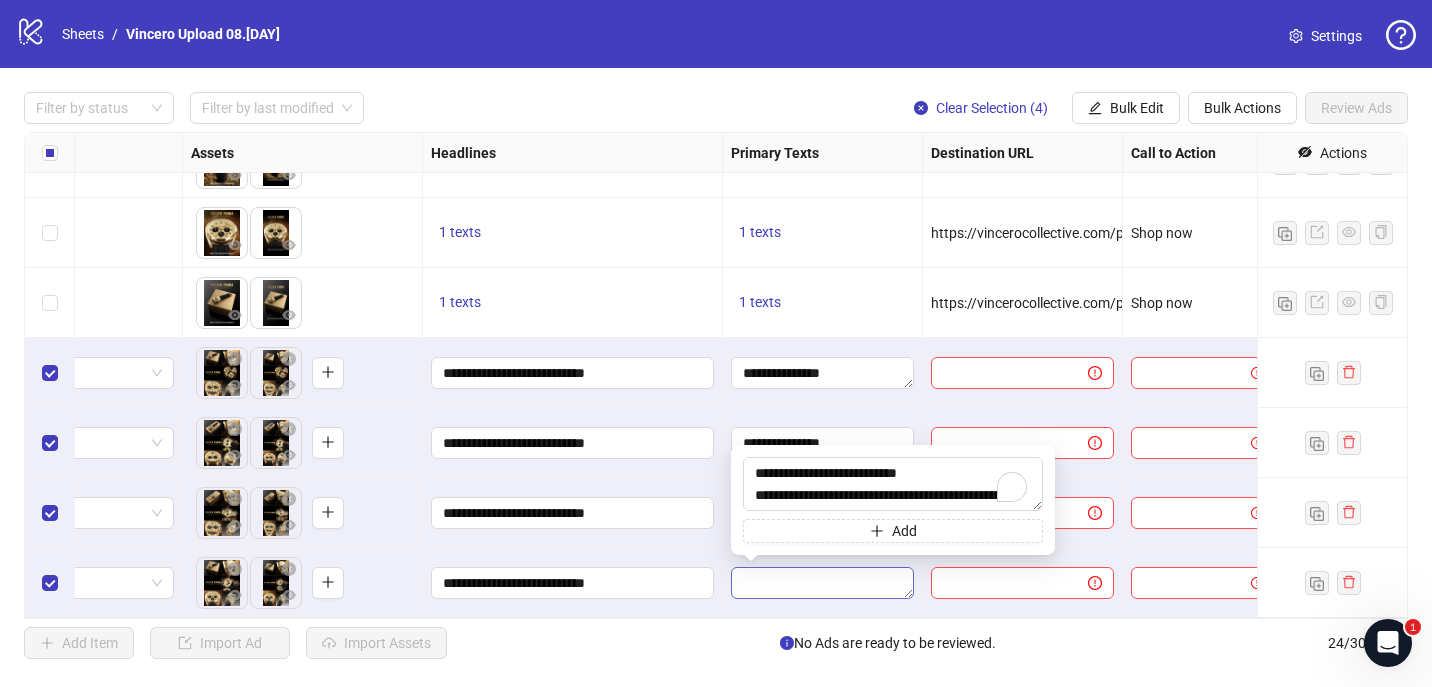 scroll, scrollTop: 37, scrollLeft: 0, axis: vertical 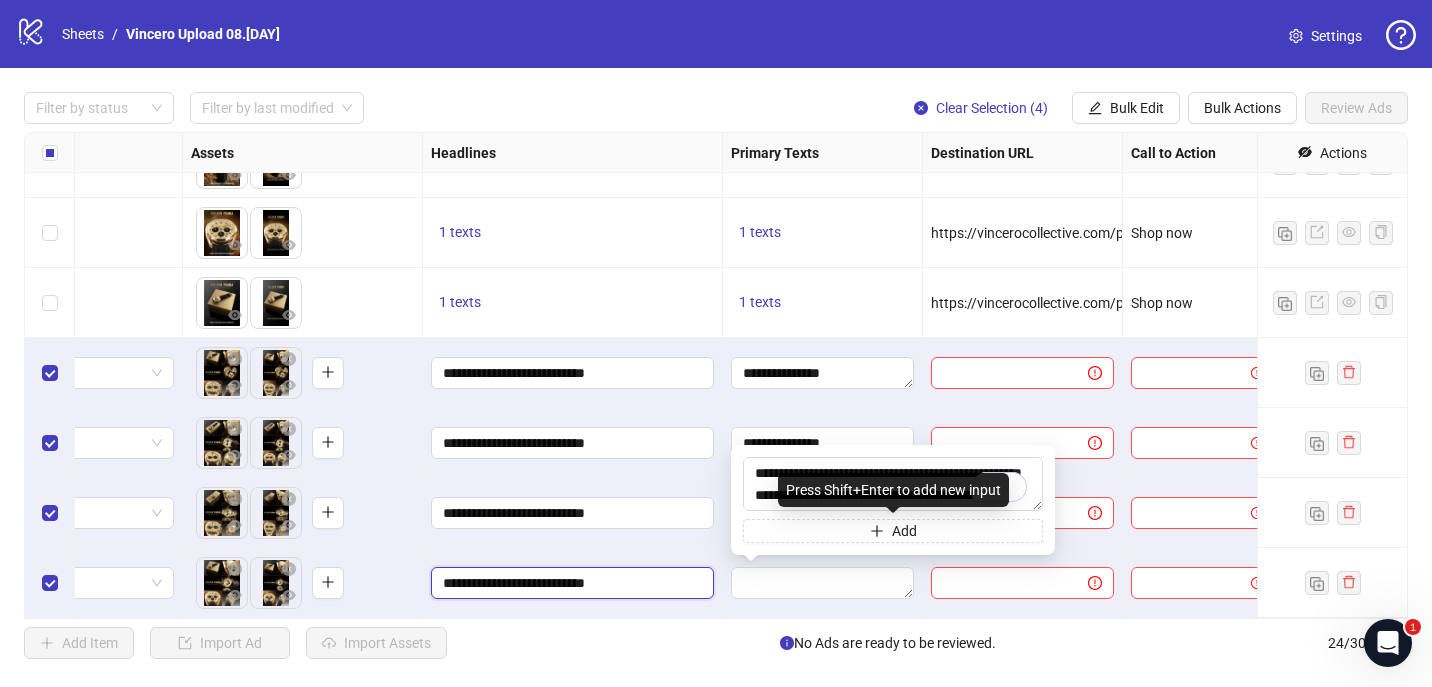 click on "**********" at bounding box center (570, 583) 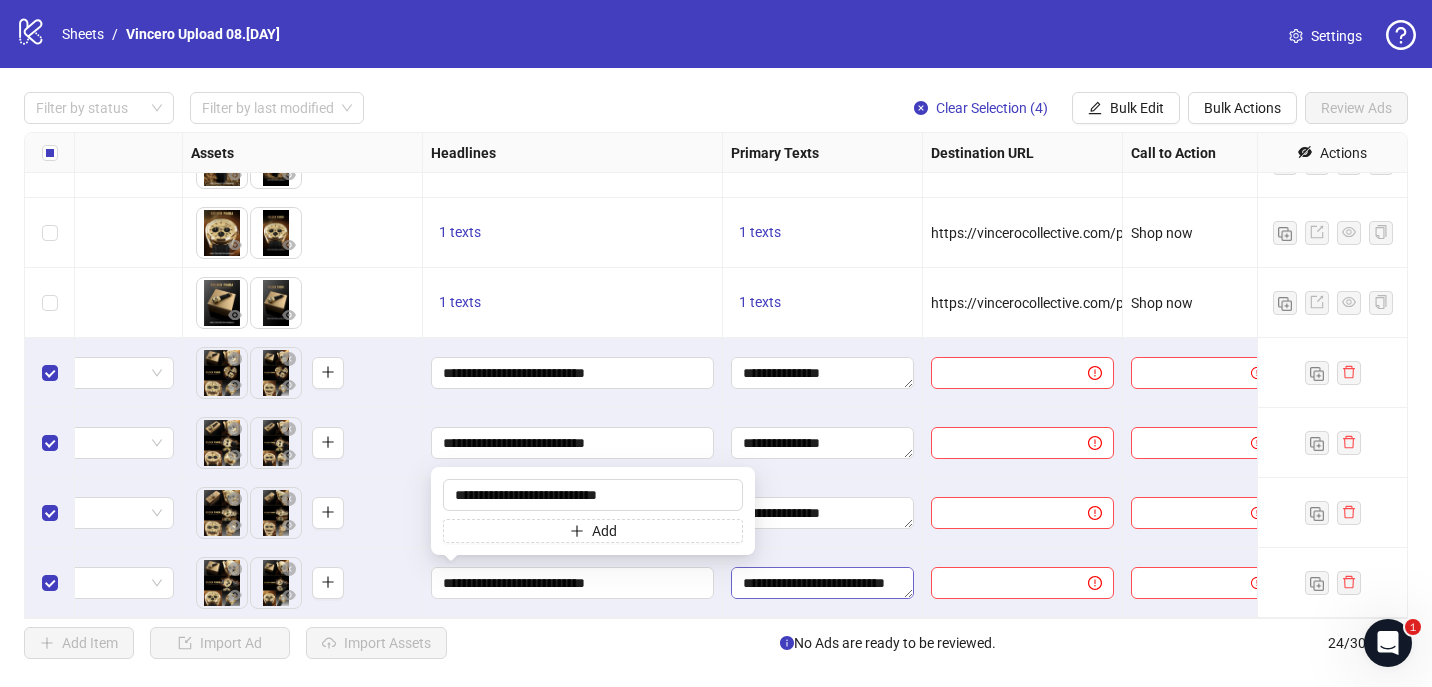 scroll, scrollTop: 132, scrollLeft: 0, axis: vertical 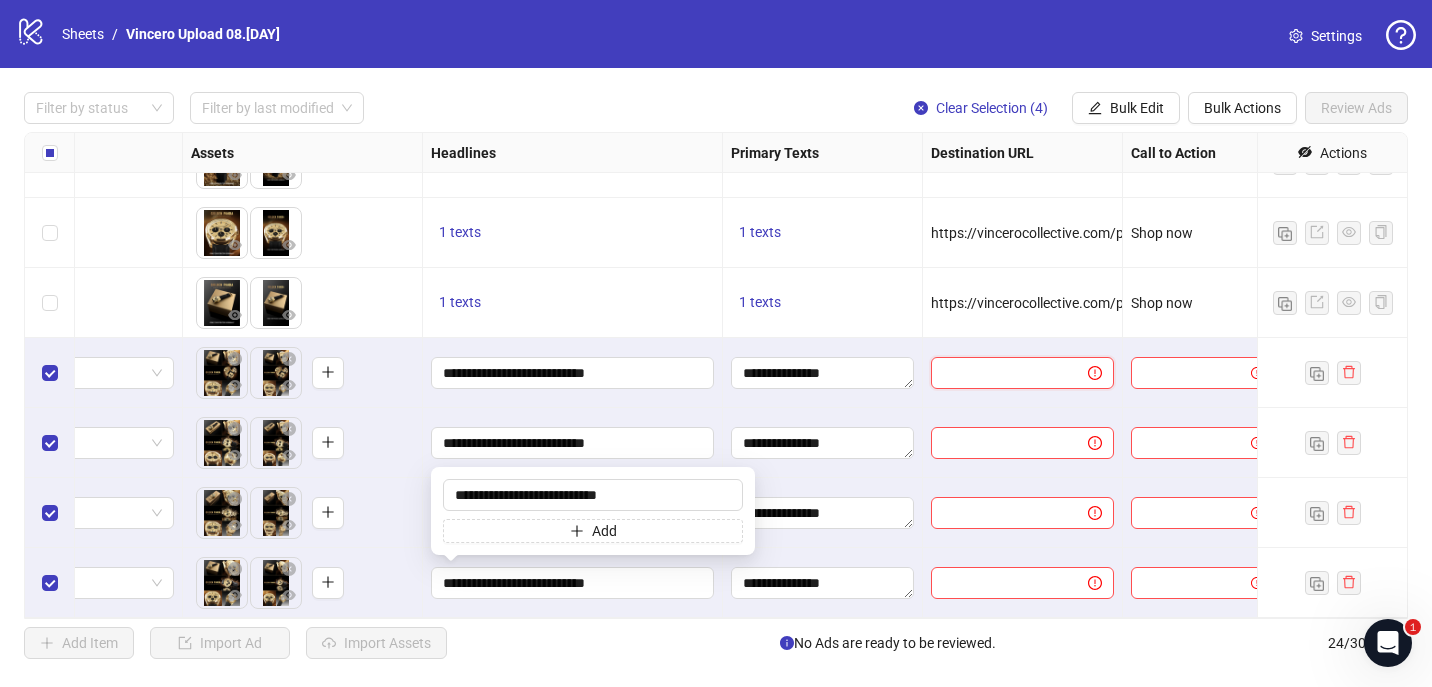 click at bounding box center (1001, 373) 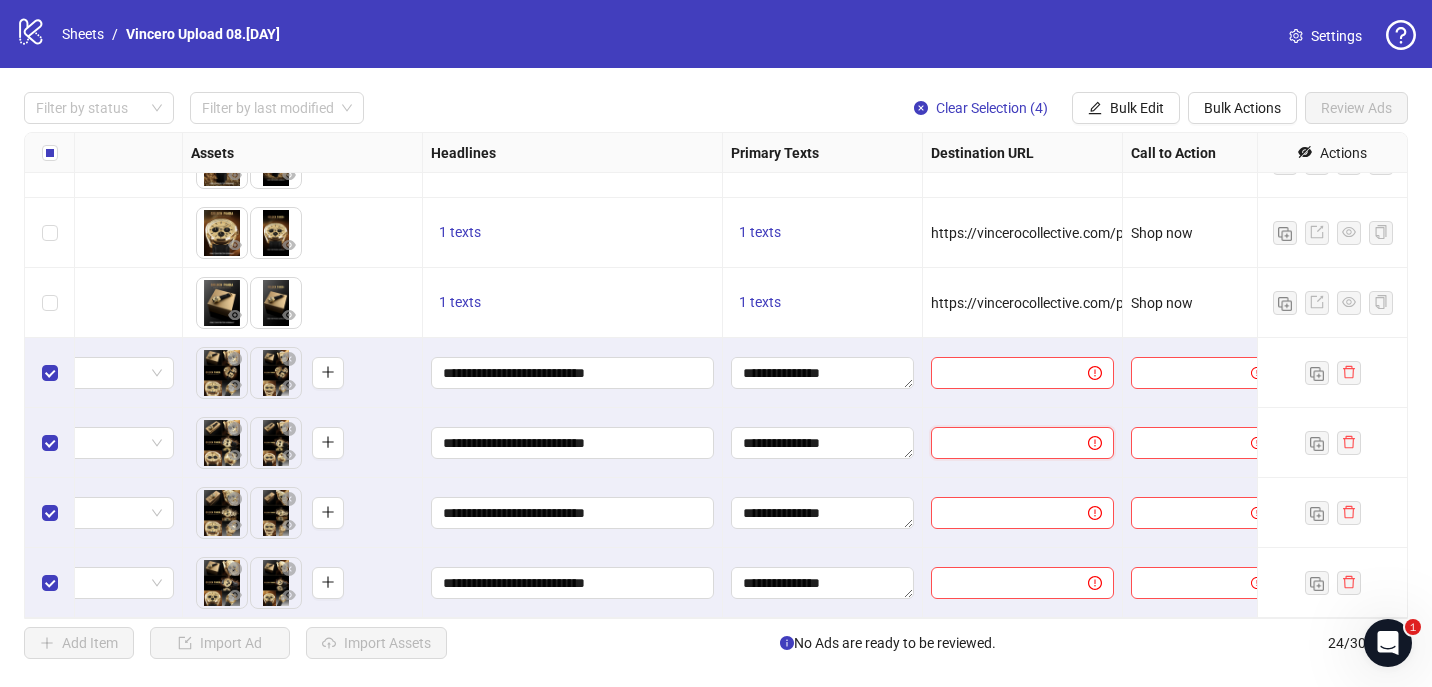 click at bounding box center (1001, 443) 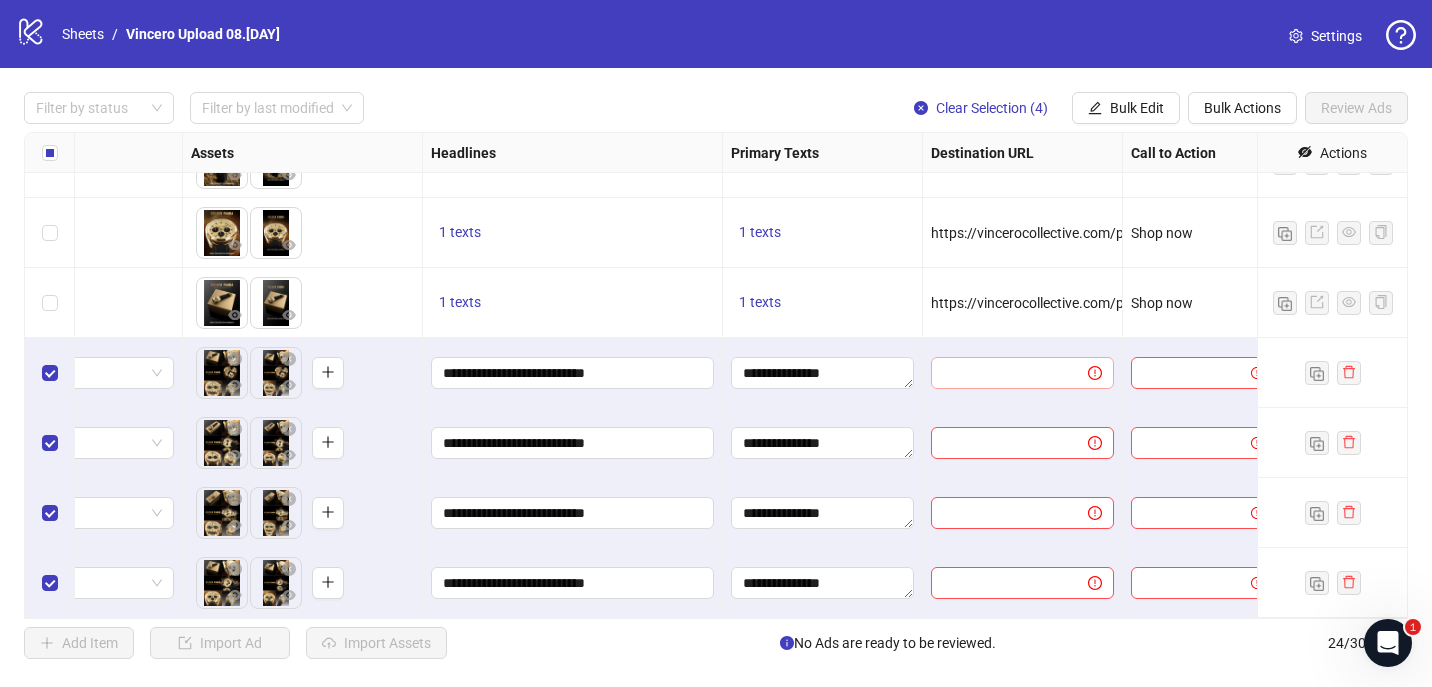 click at bounding box center [1022, 373] 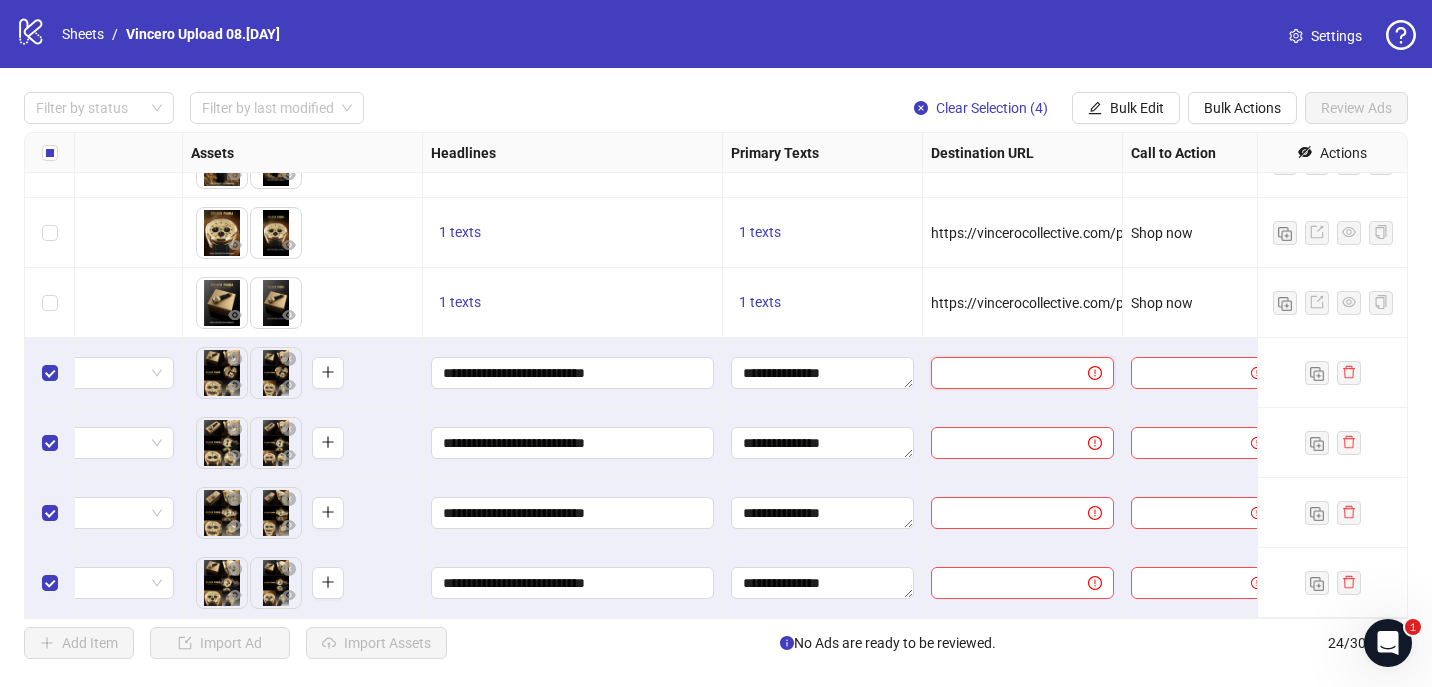 click at bounding box center [1001, 373] 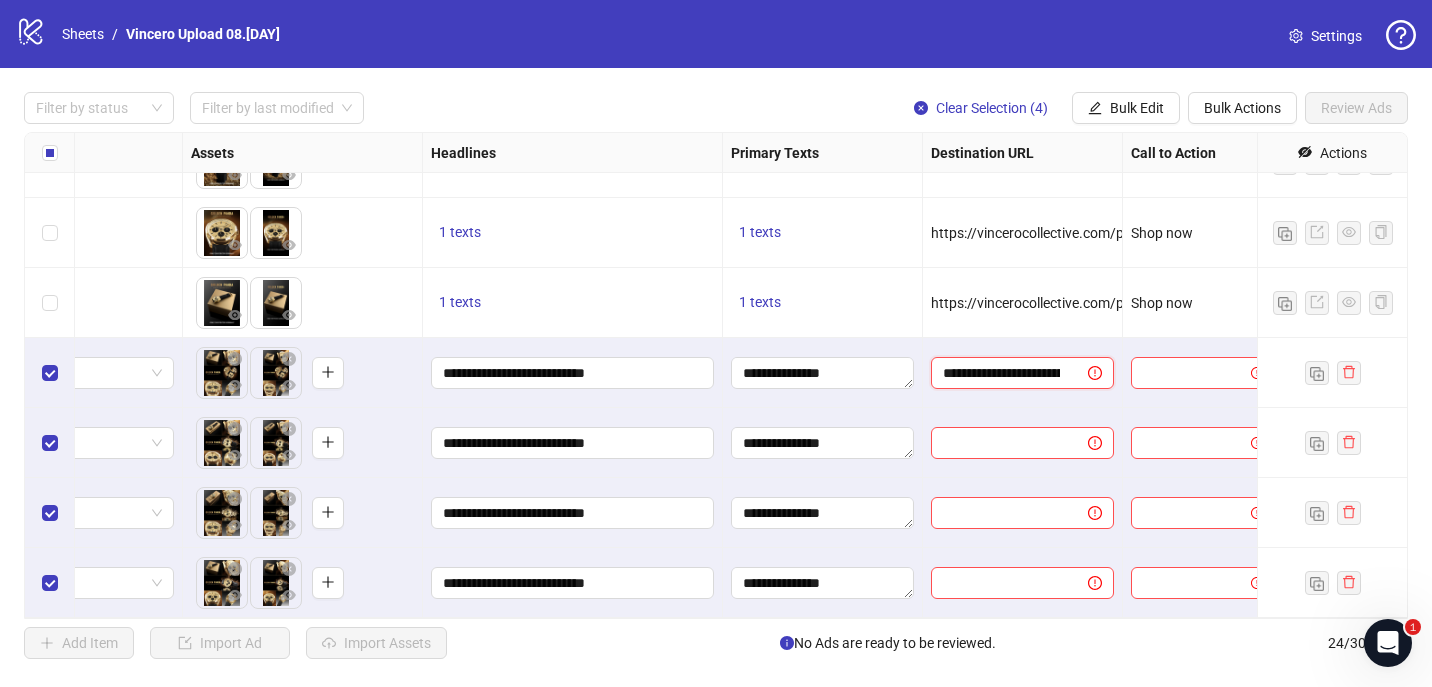scroll, scrollTop: 0, scrollLeft: 236, axis: horizontal 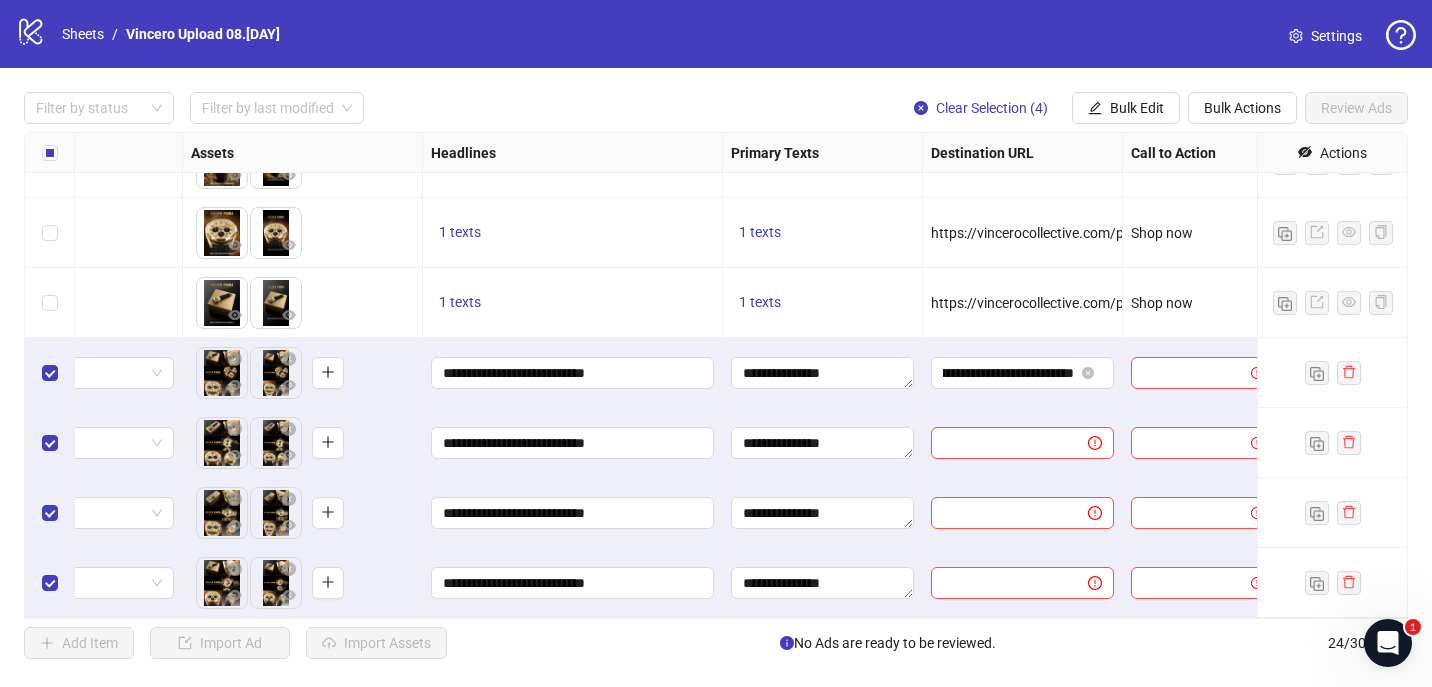 click at bounding box center [1023, 443] 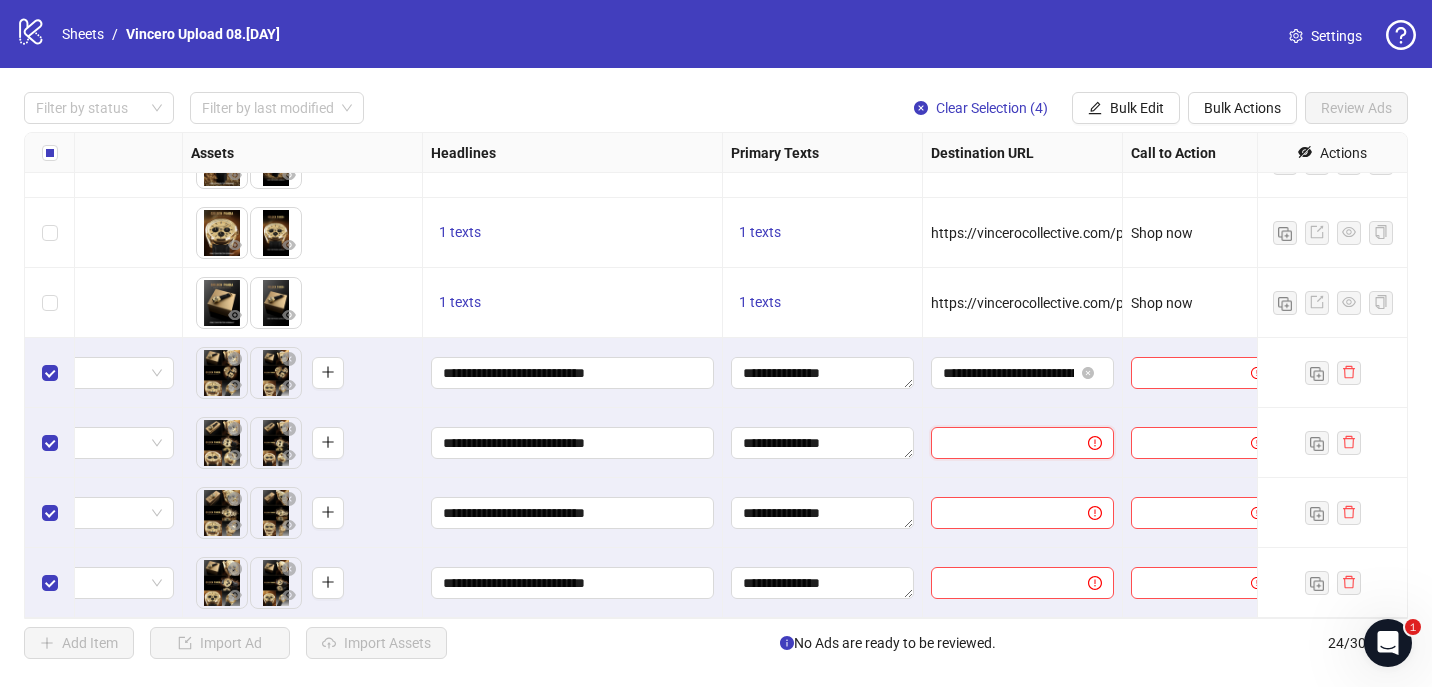 click at bounding box center [1001, 443] 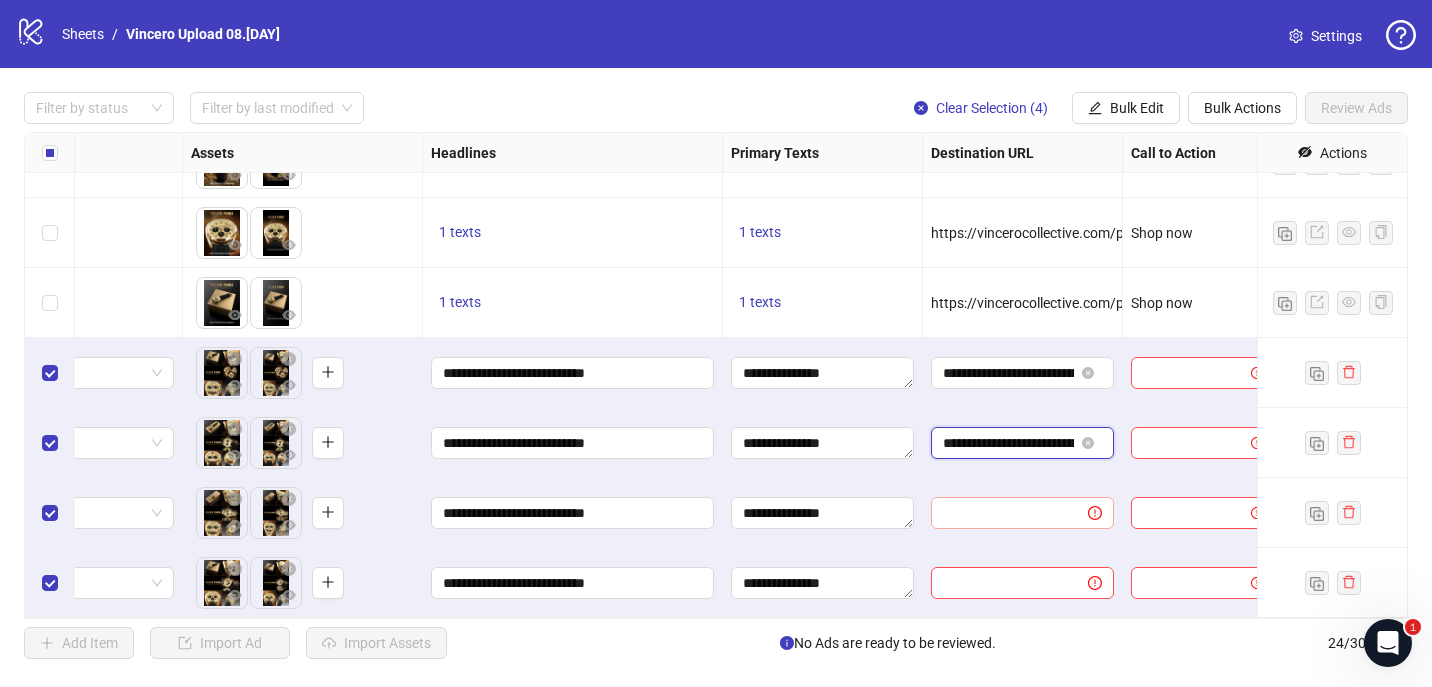 scroll, scrollTop: 0, scrollLeft: 236, axis: horizontal 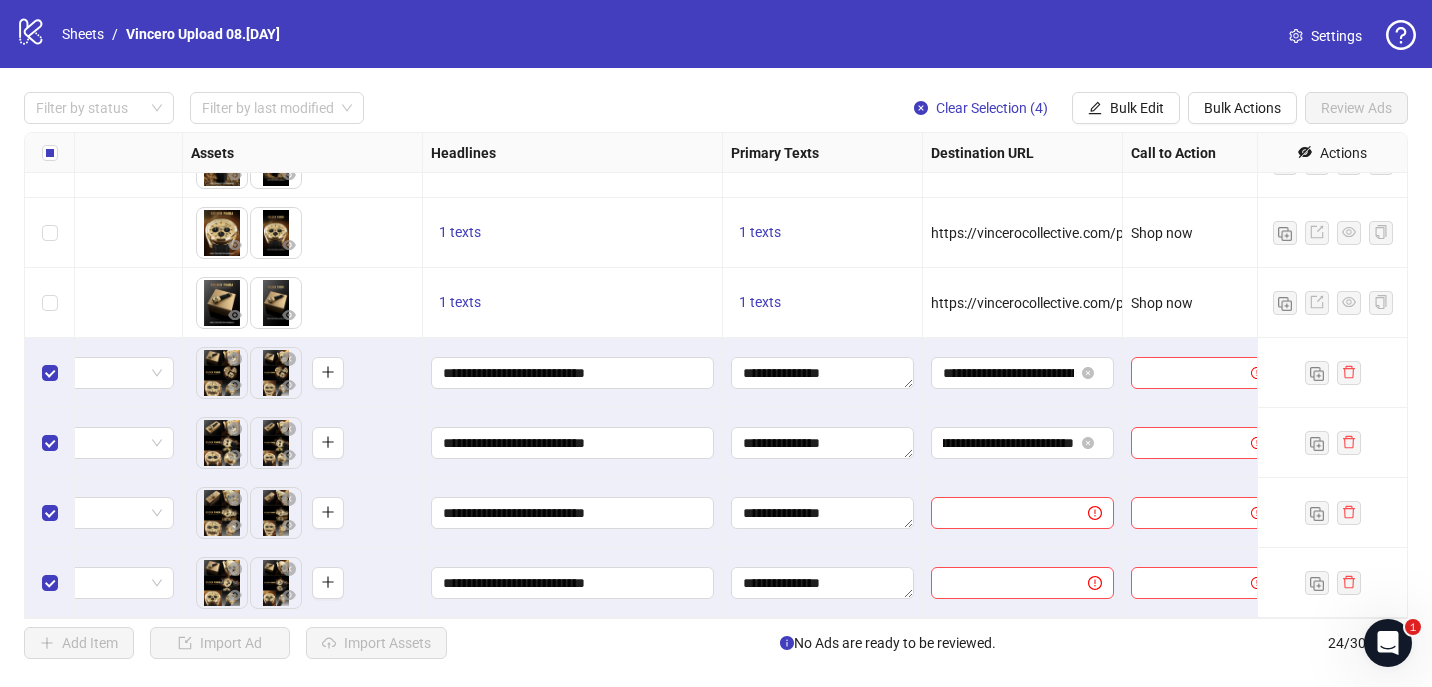 click at bounding box center (1023, 513) 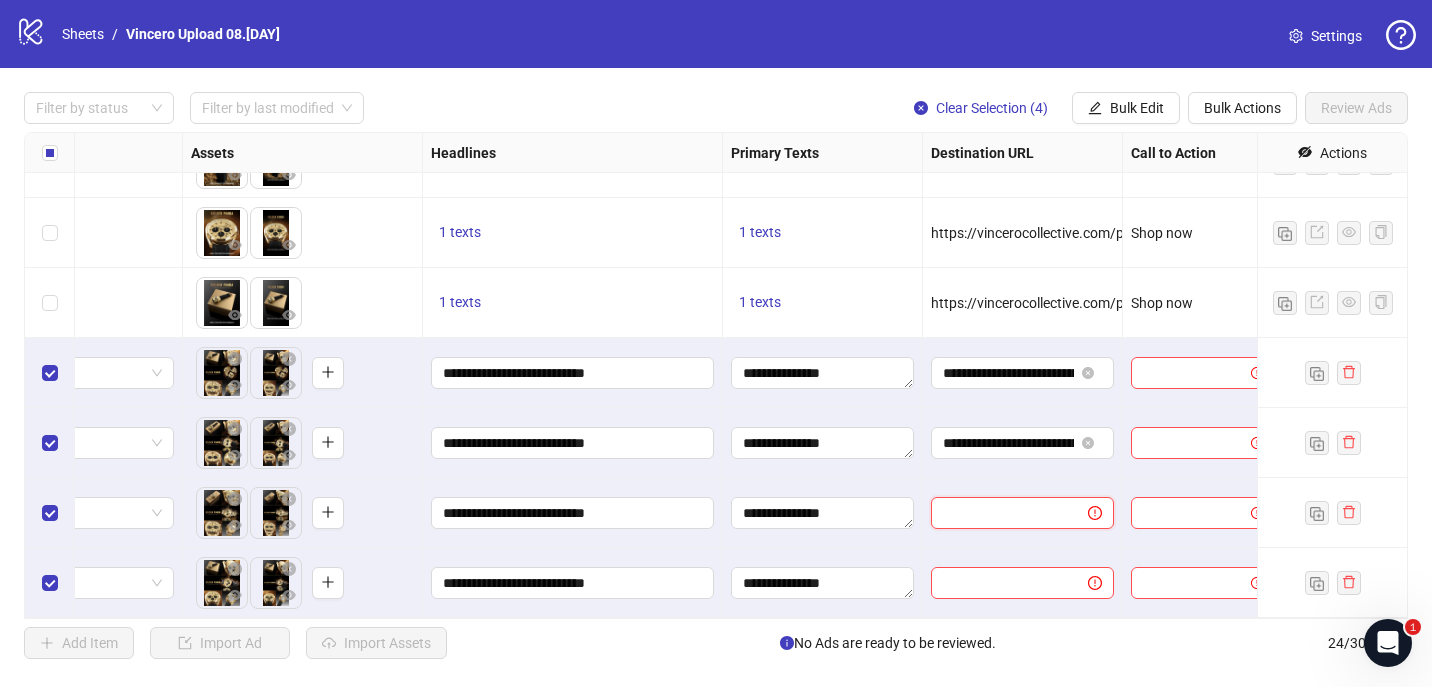 click at bounding box center [1001, 513] 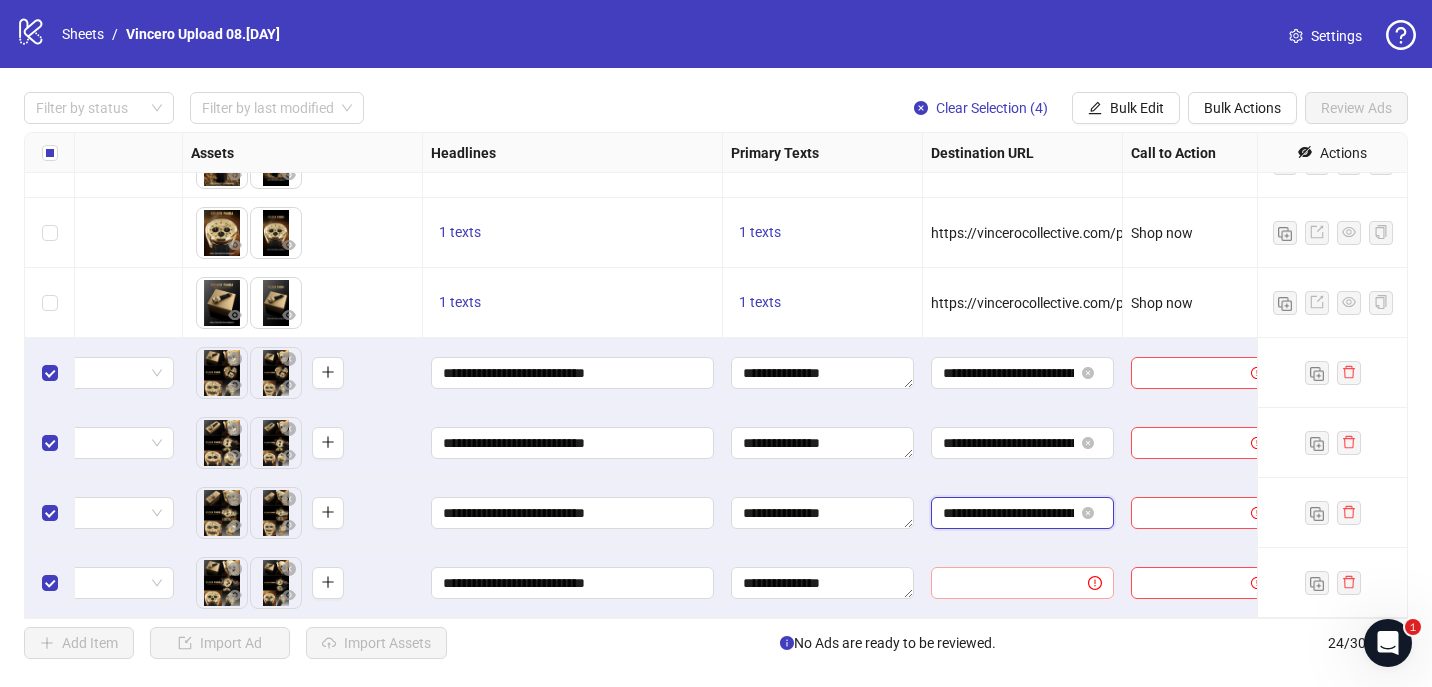 scroll 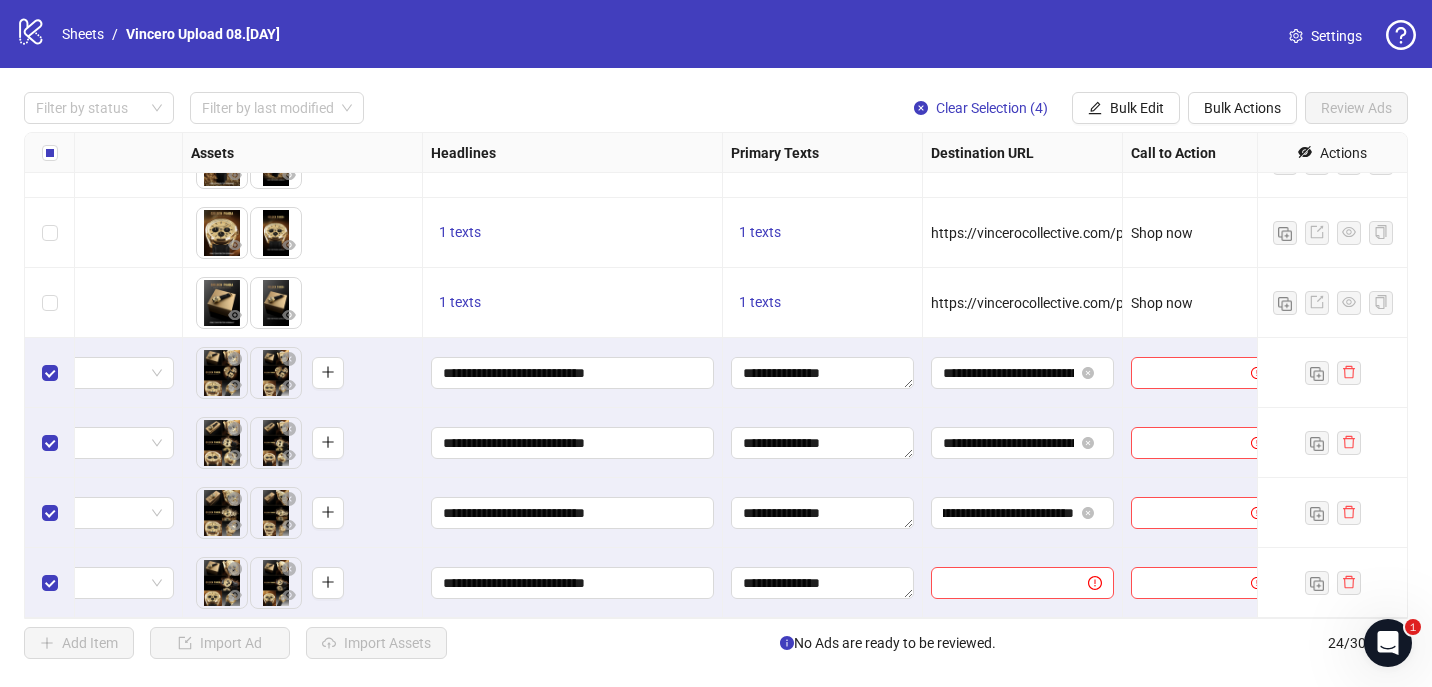 click at bounding box center (1023, 583) 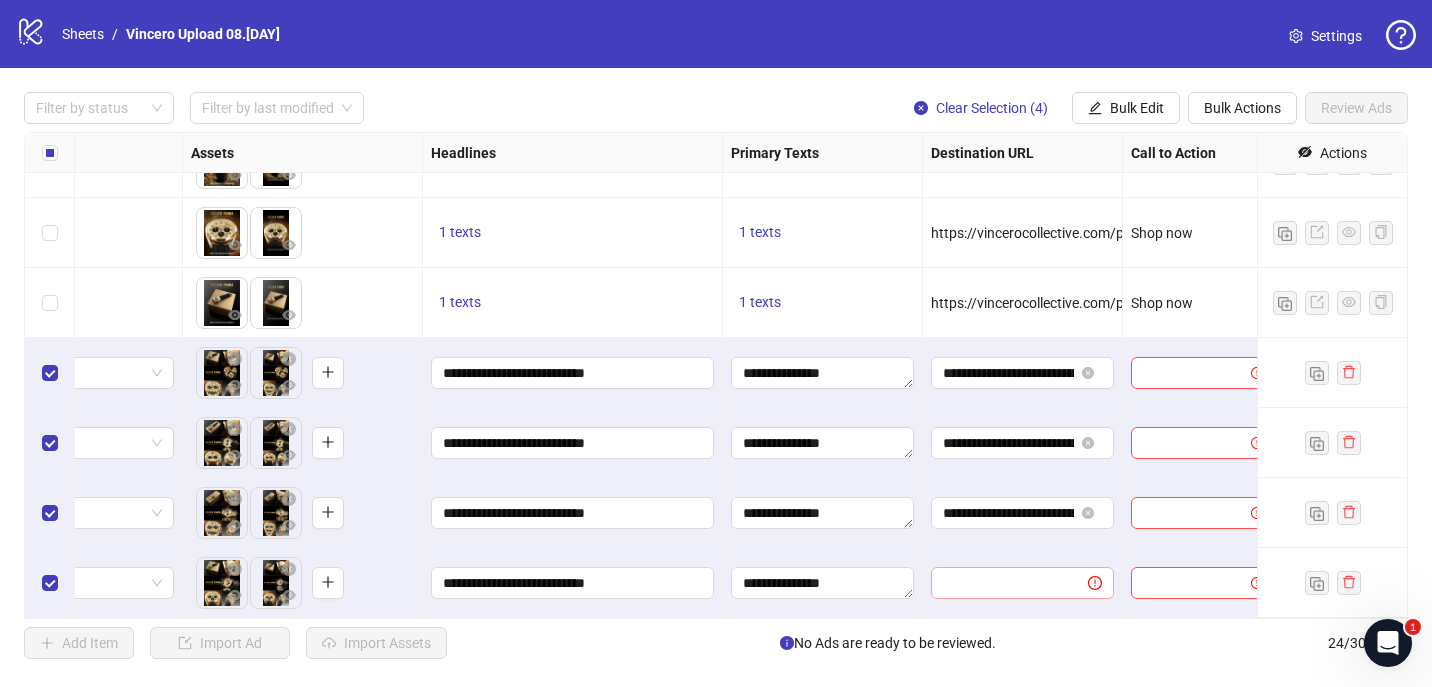 click at bounding box center (1022, 583) 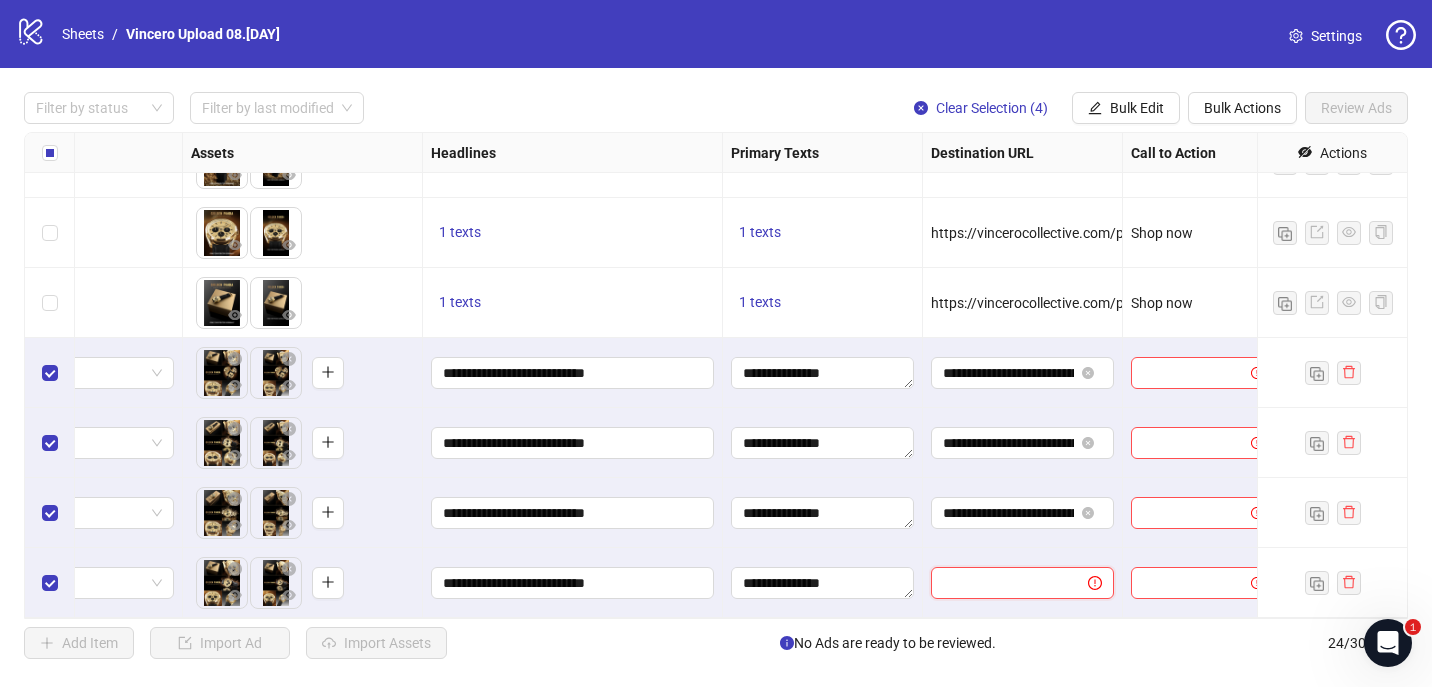 paste on "**********" 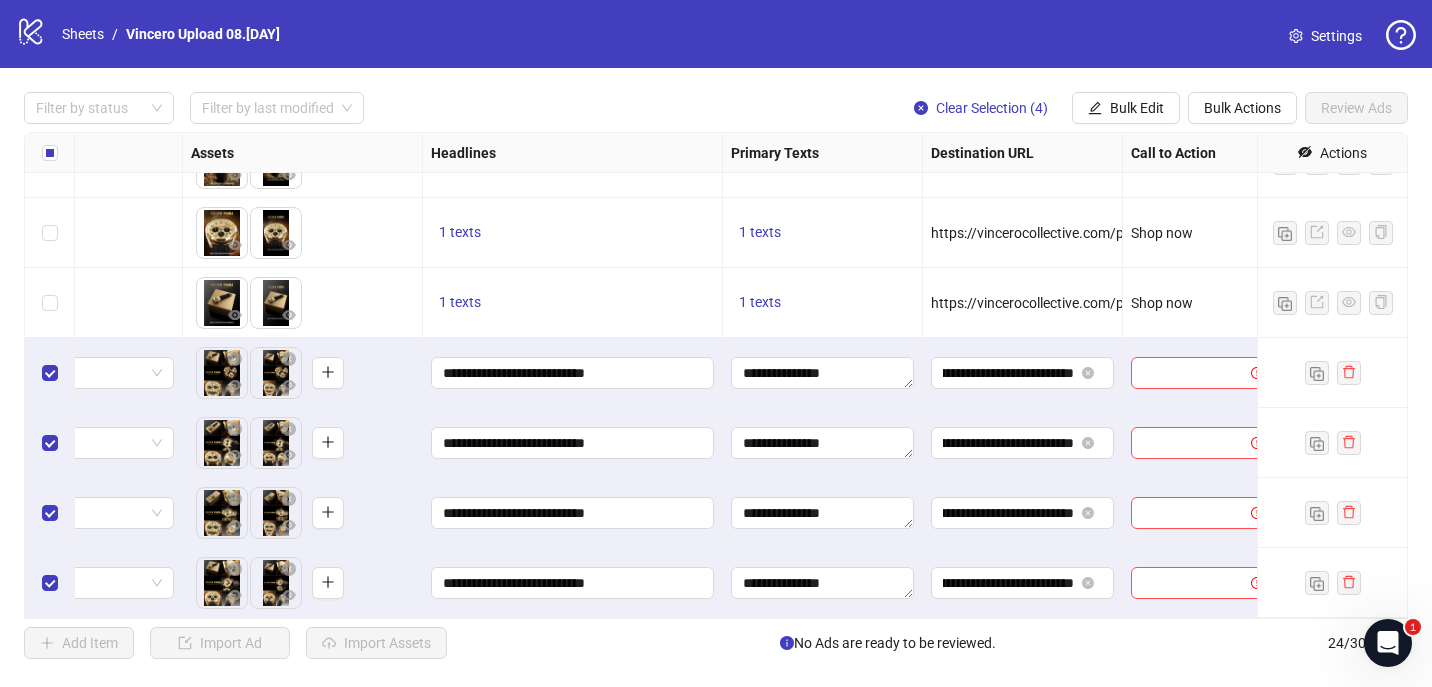 click at bounding box center [1203, 373] 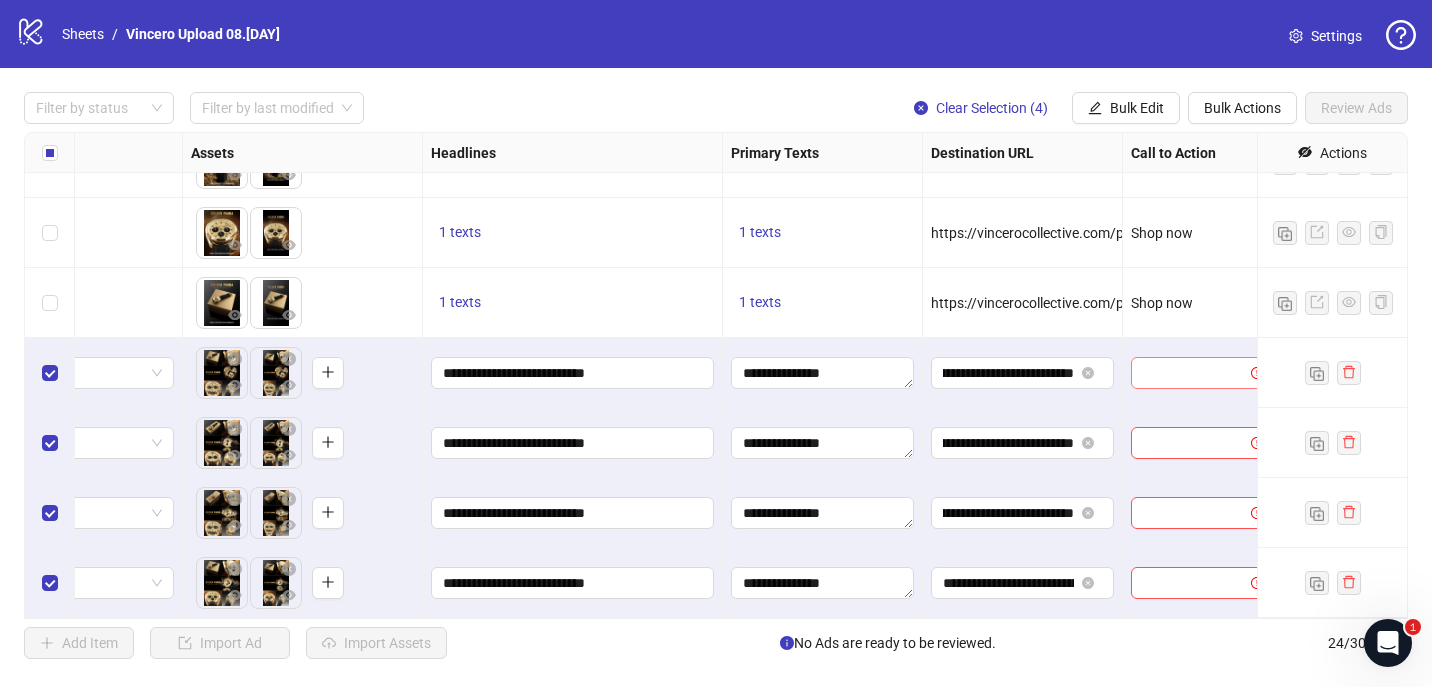 click at bounding box center [1193, 373] 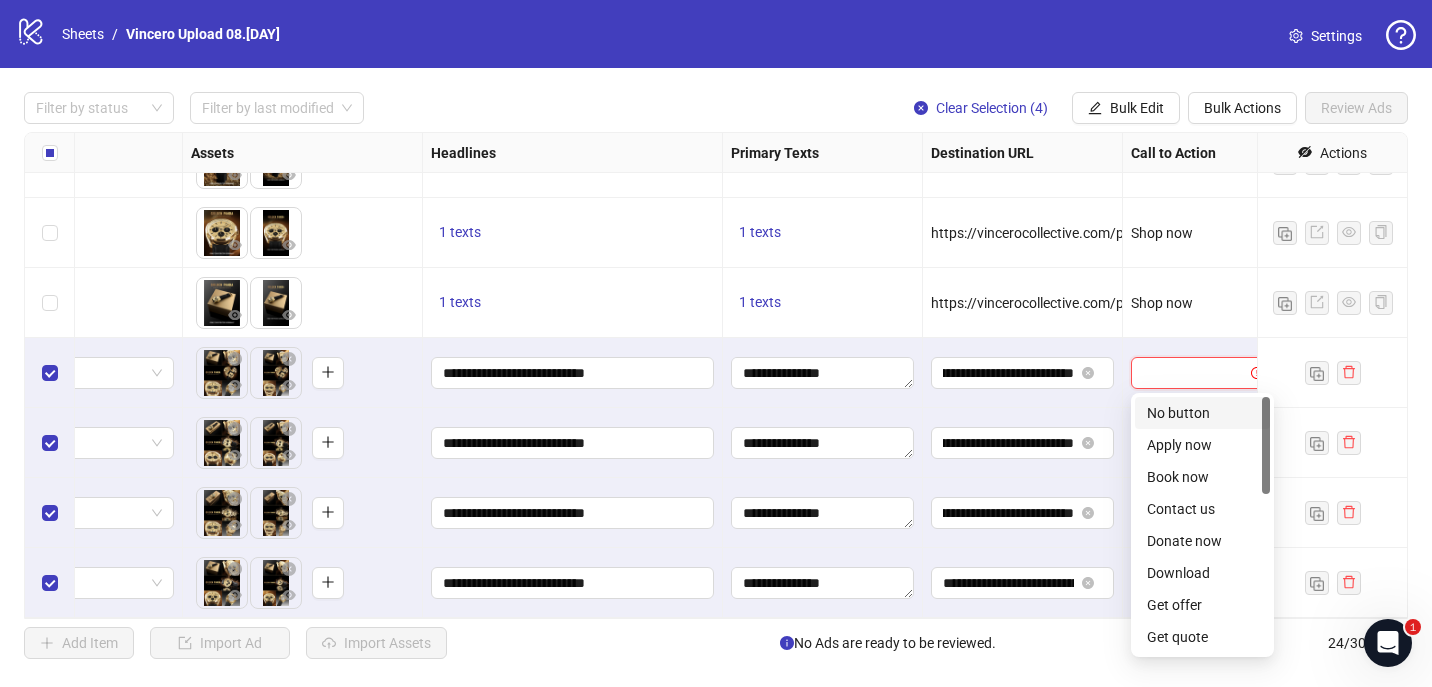type on "*" 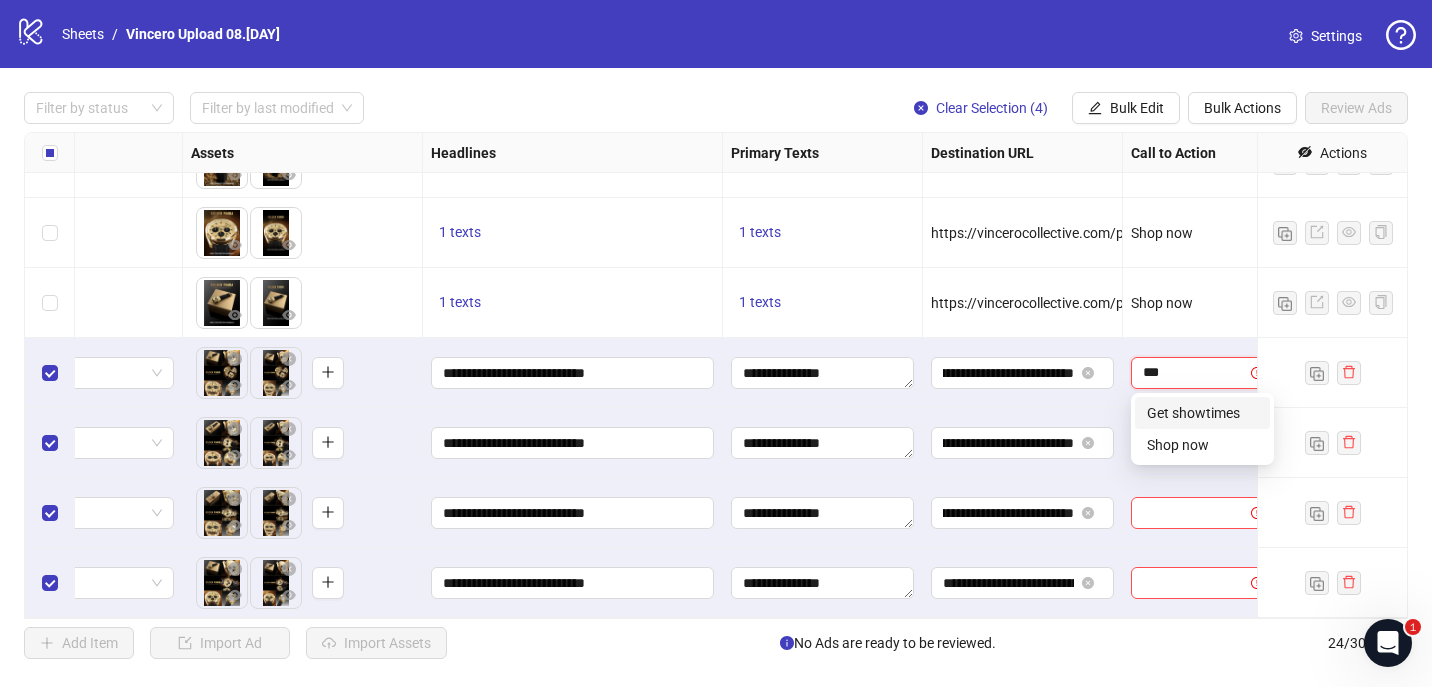 type on "****" 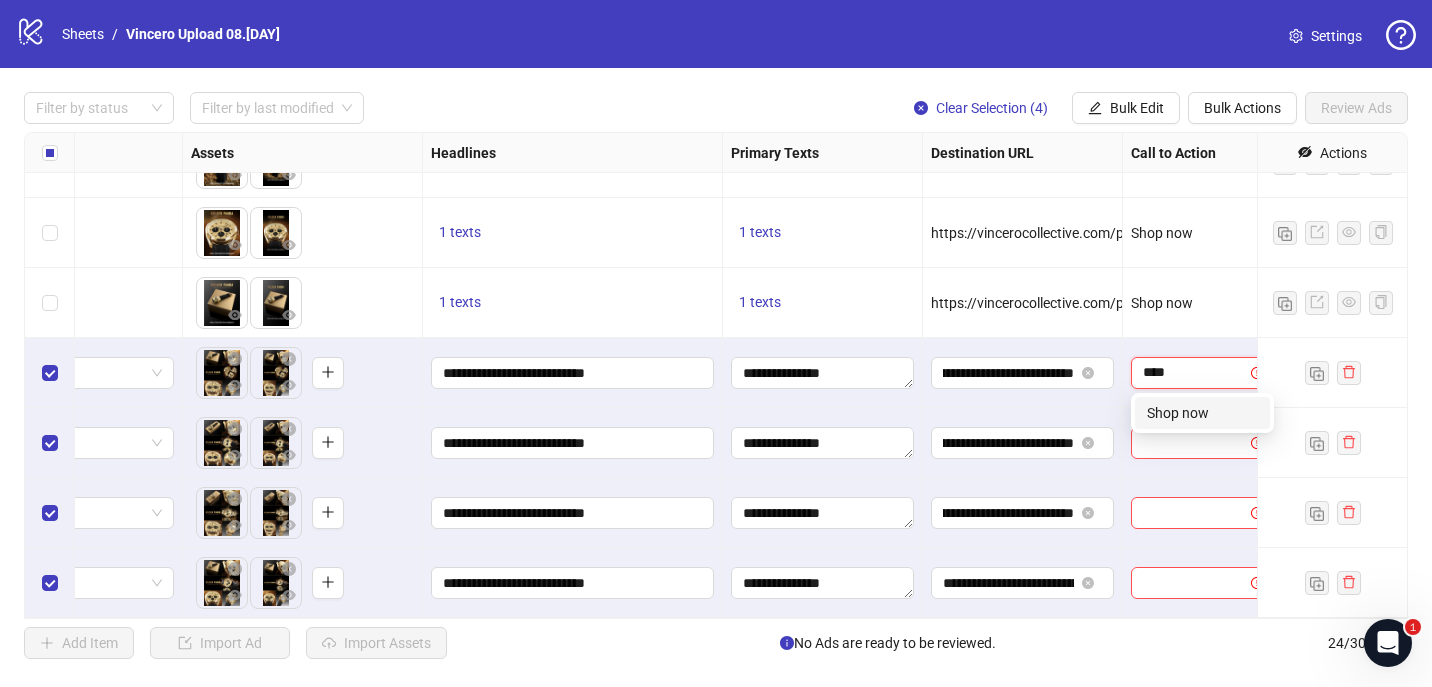 click on "Shop now" at bounding box center (1202, 413) 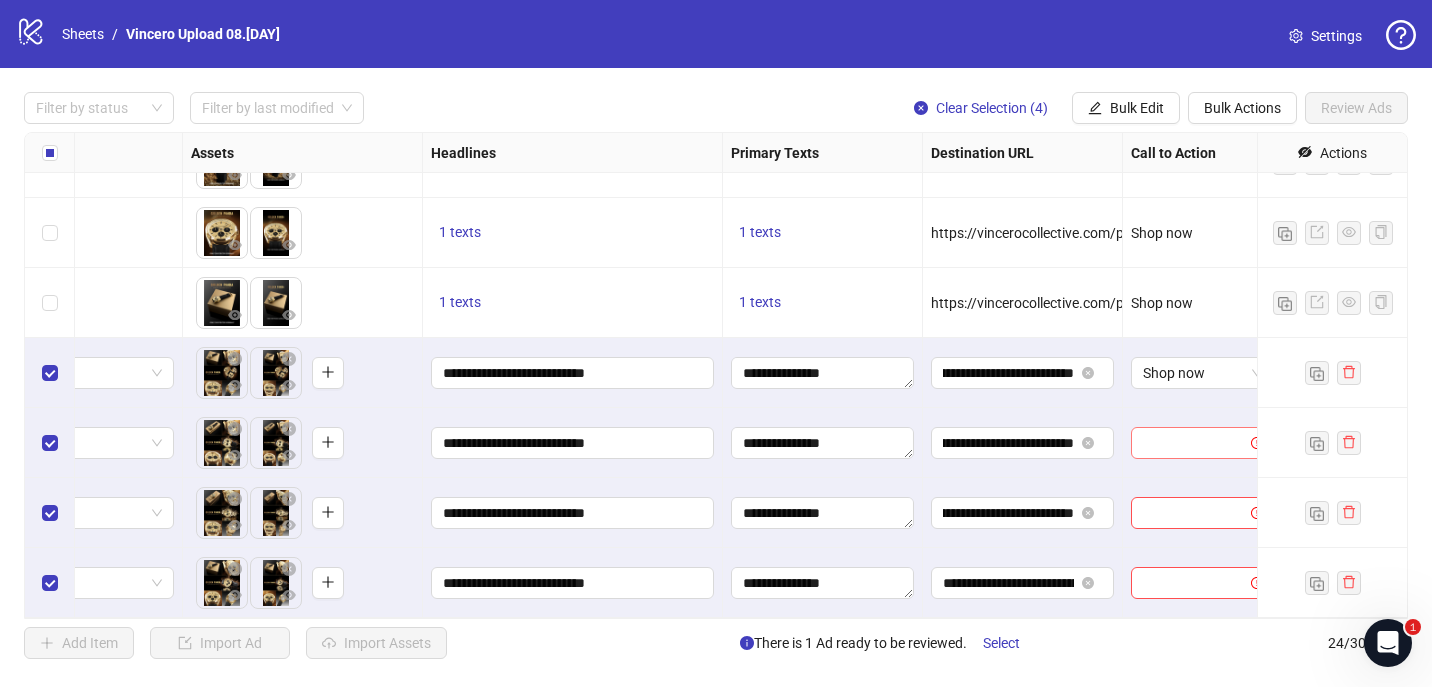 click at bounding box center [1193, 443] 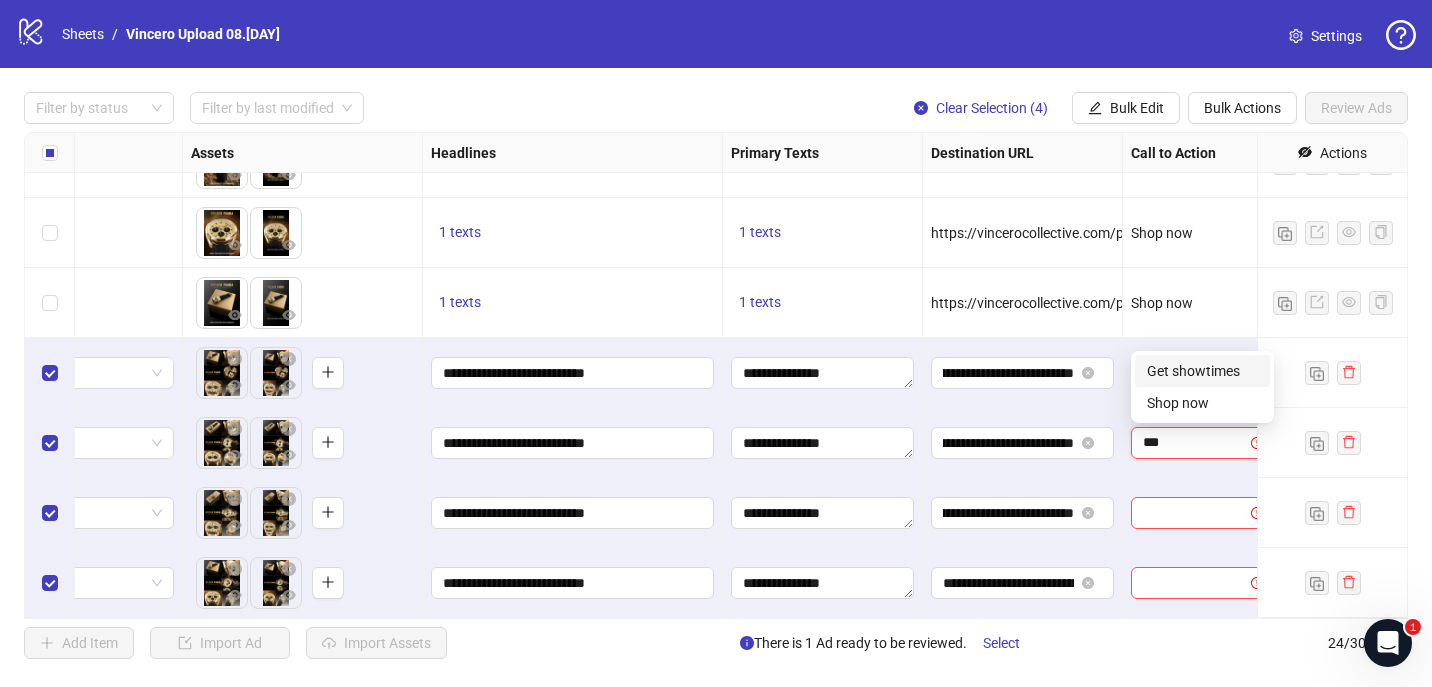 type on "****" 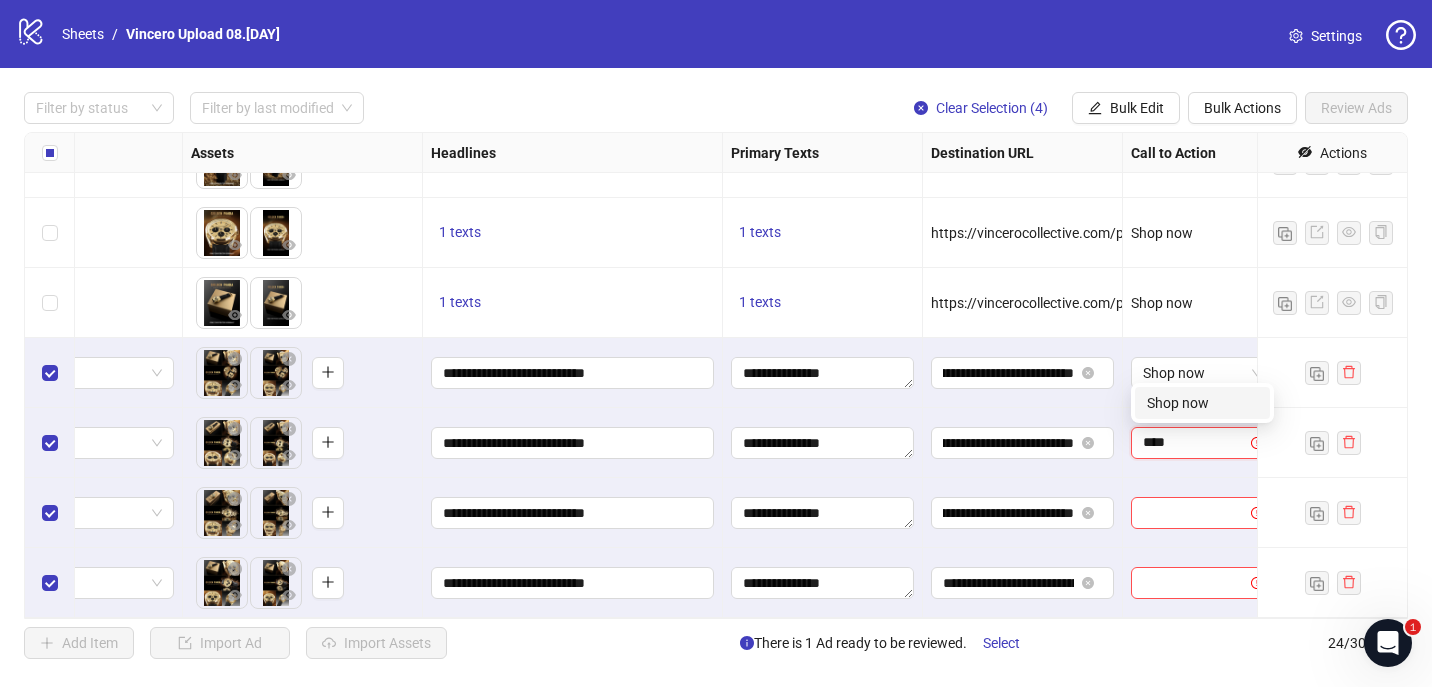 click on "Shop now" at bounding box center [1202, 403] 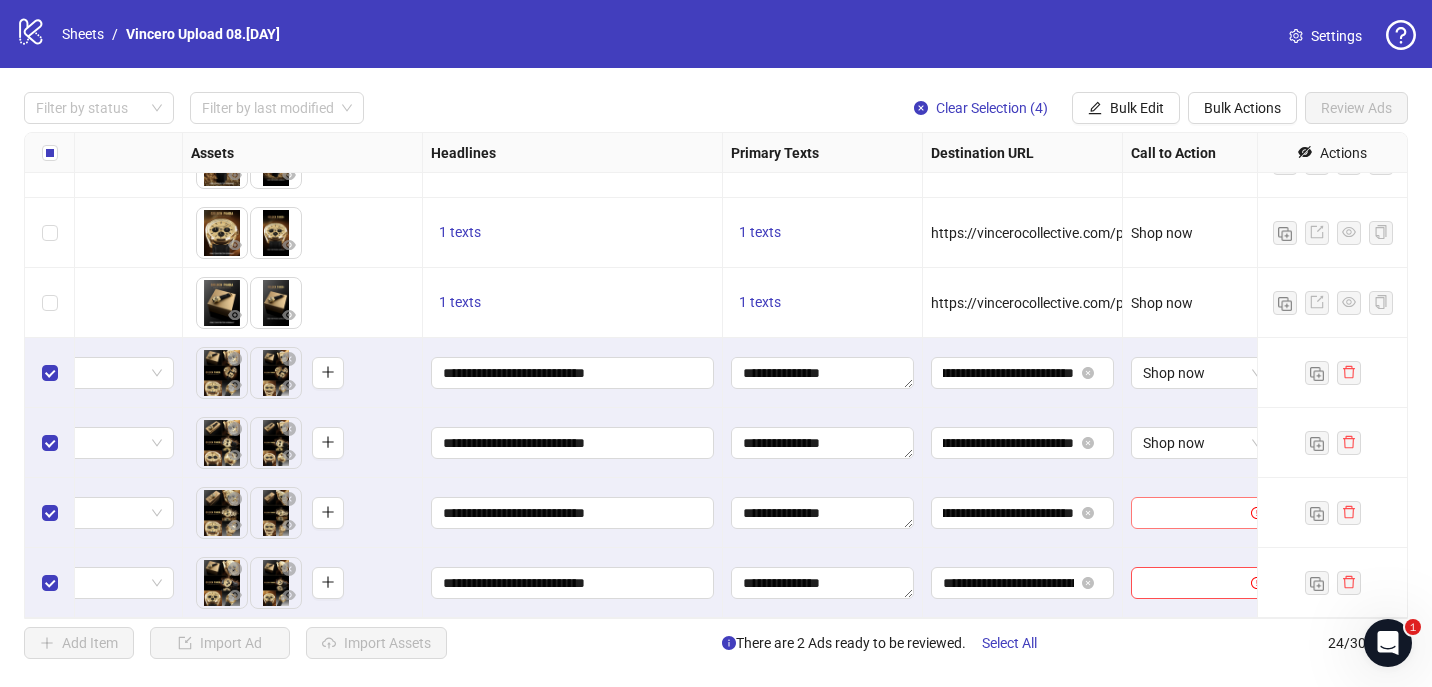 click at bounding box center (1193, 513) 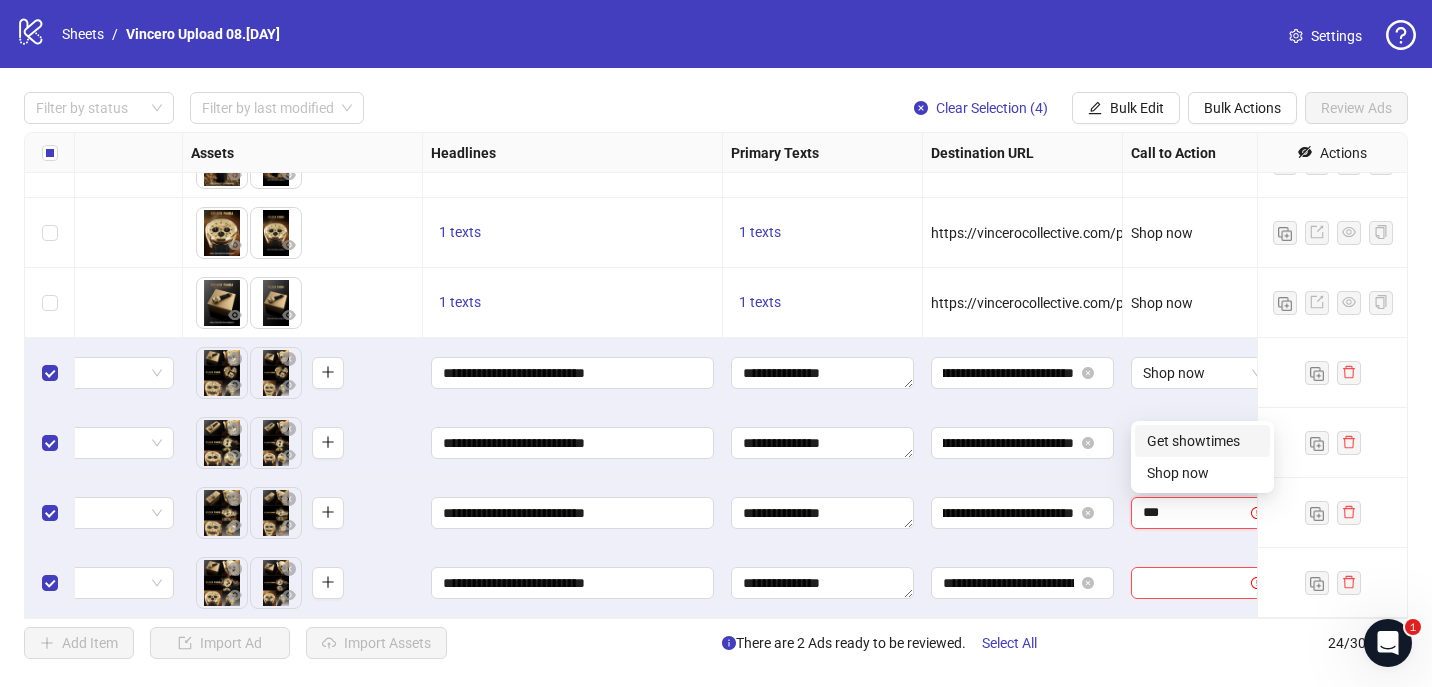 type on "****" 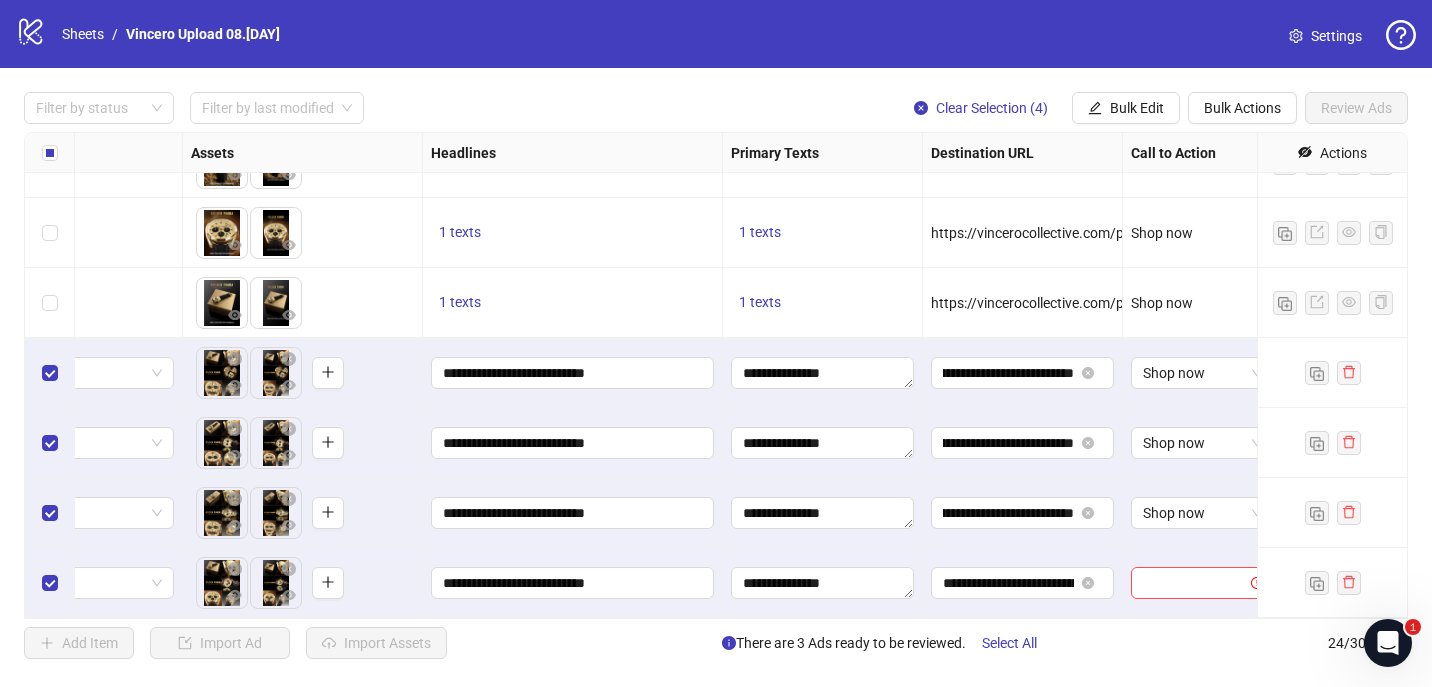 click at bounding box center (1203, 583) 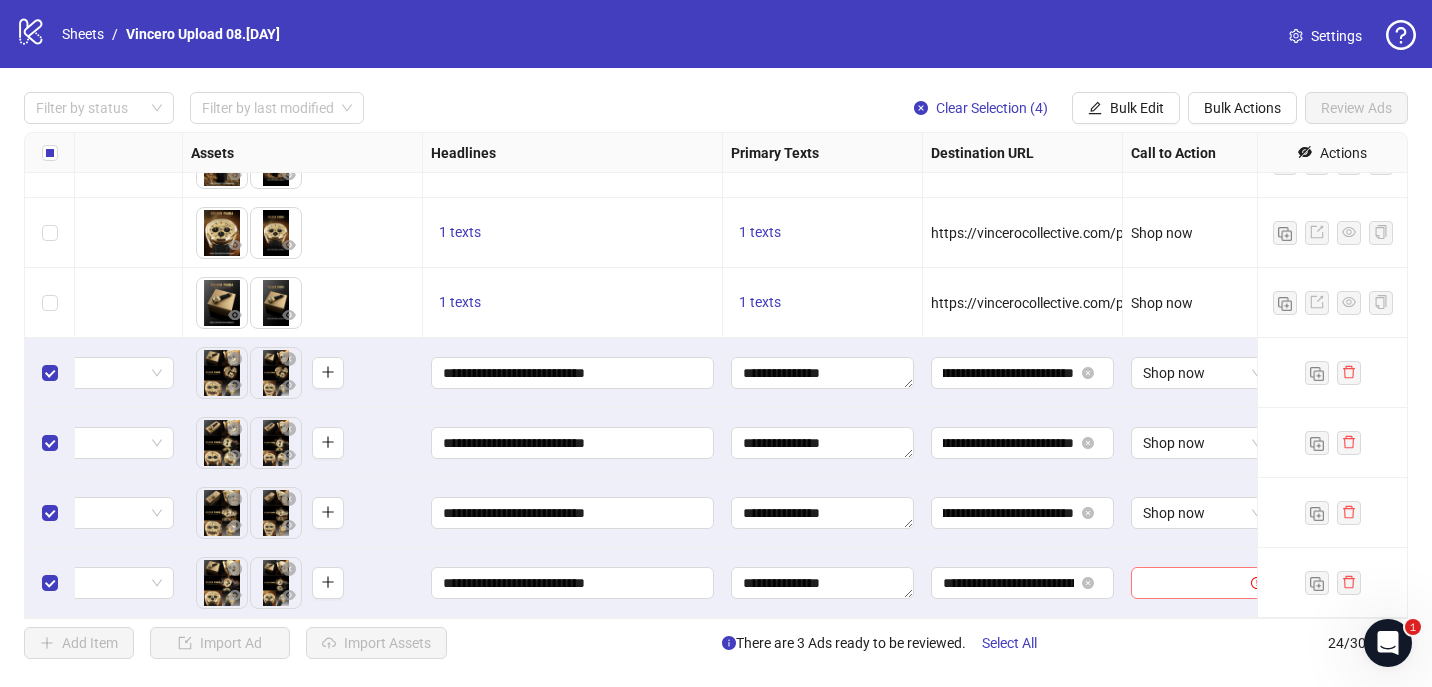 click at bounding box center [1193, 583] 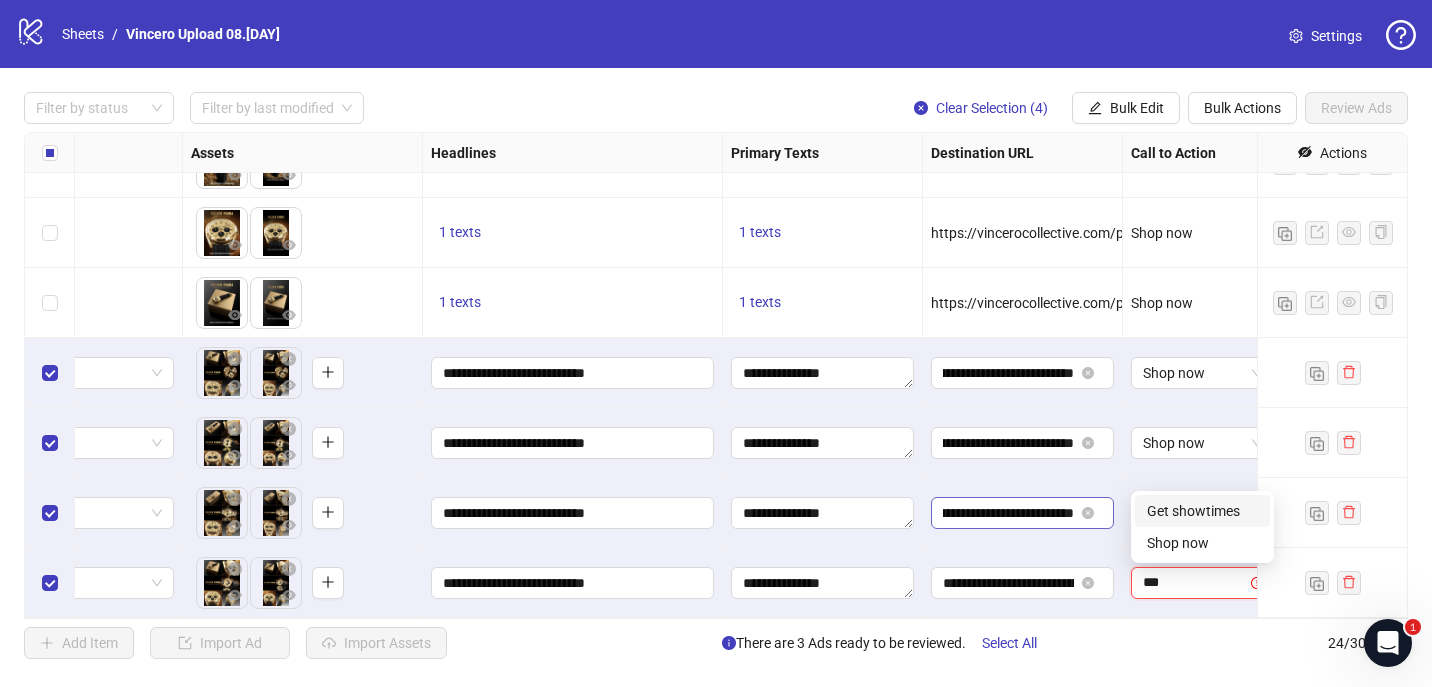 type on "****" 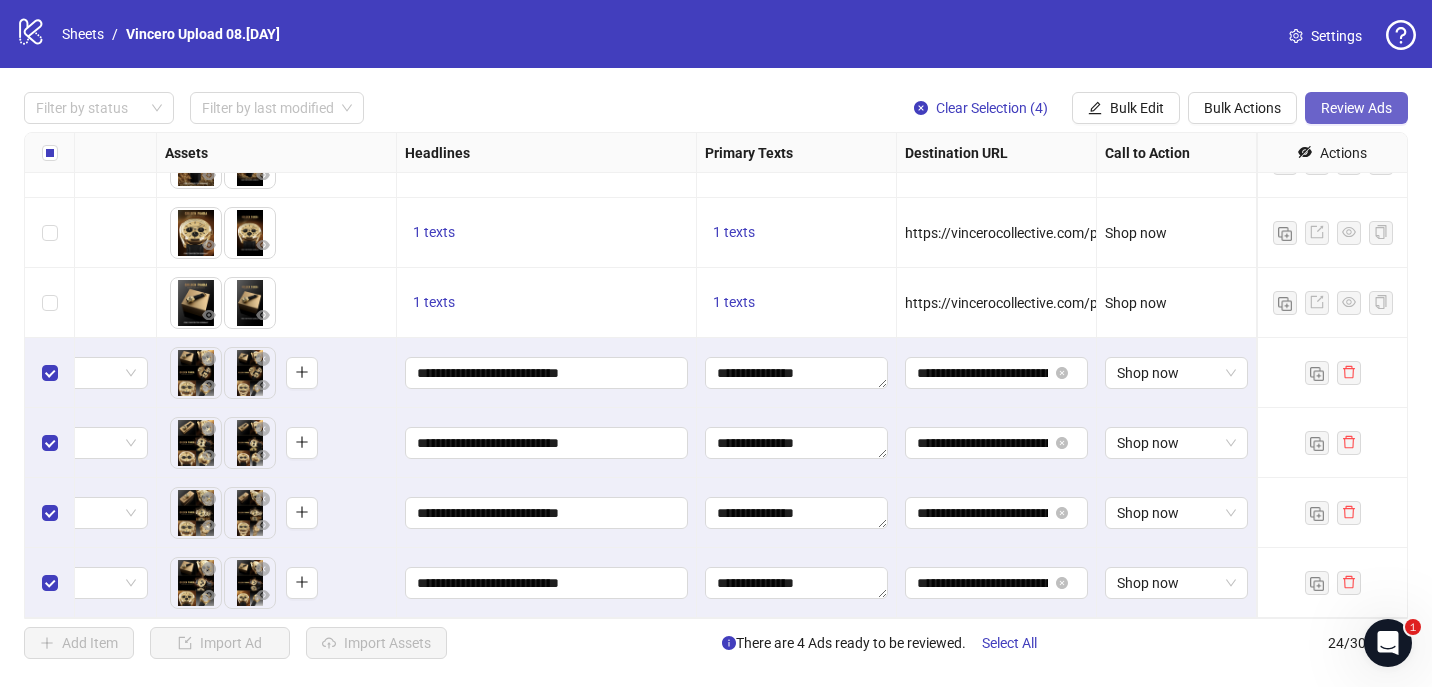 click on "Review Ads" at bounding box center (1356, 108) 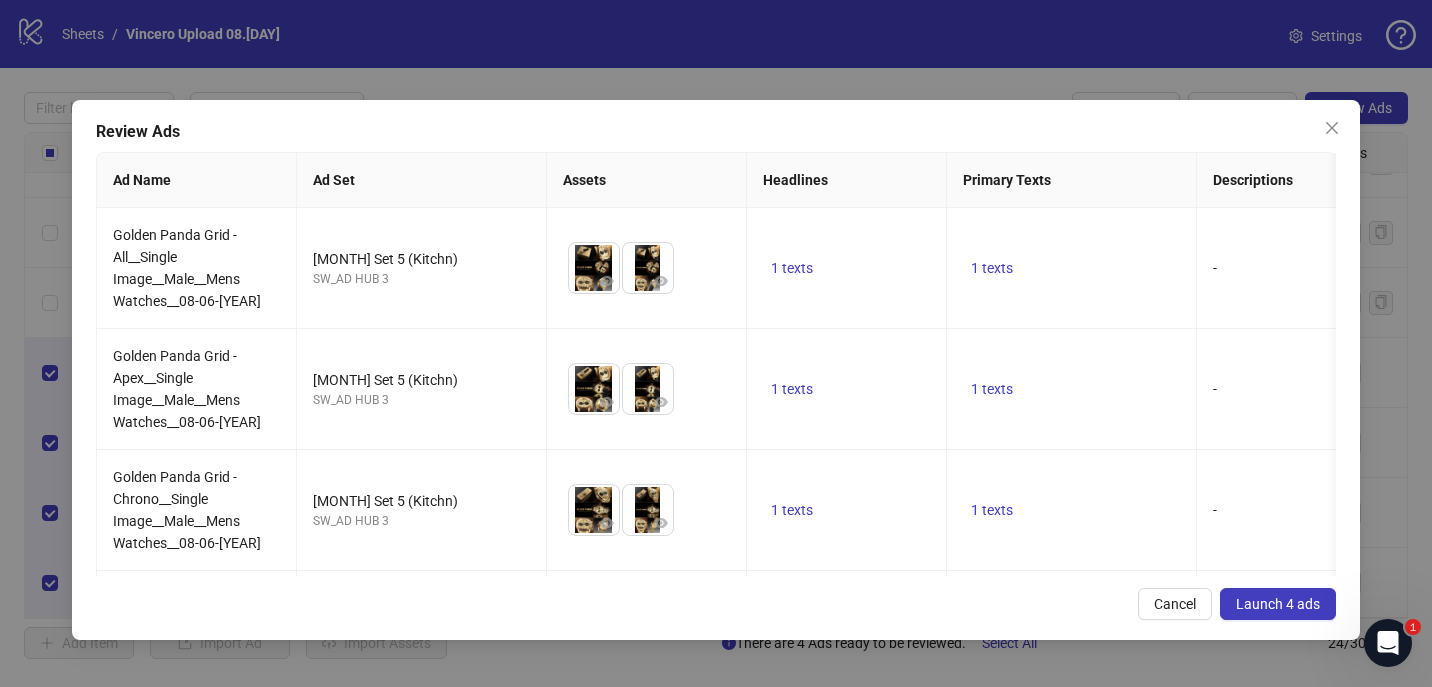 drag, startPoint x: 1279, startPoint y: 602, endPoint x: 1000, endPoint y: 321, distance: 395.98233 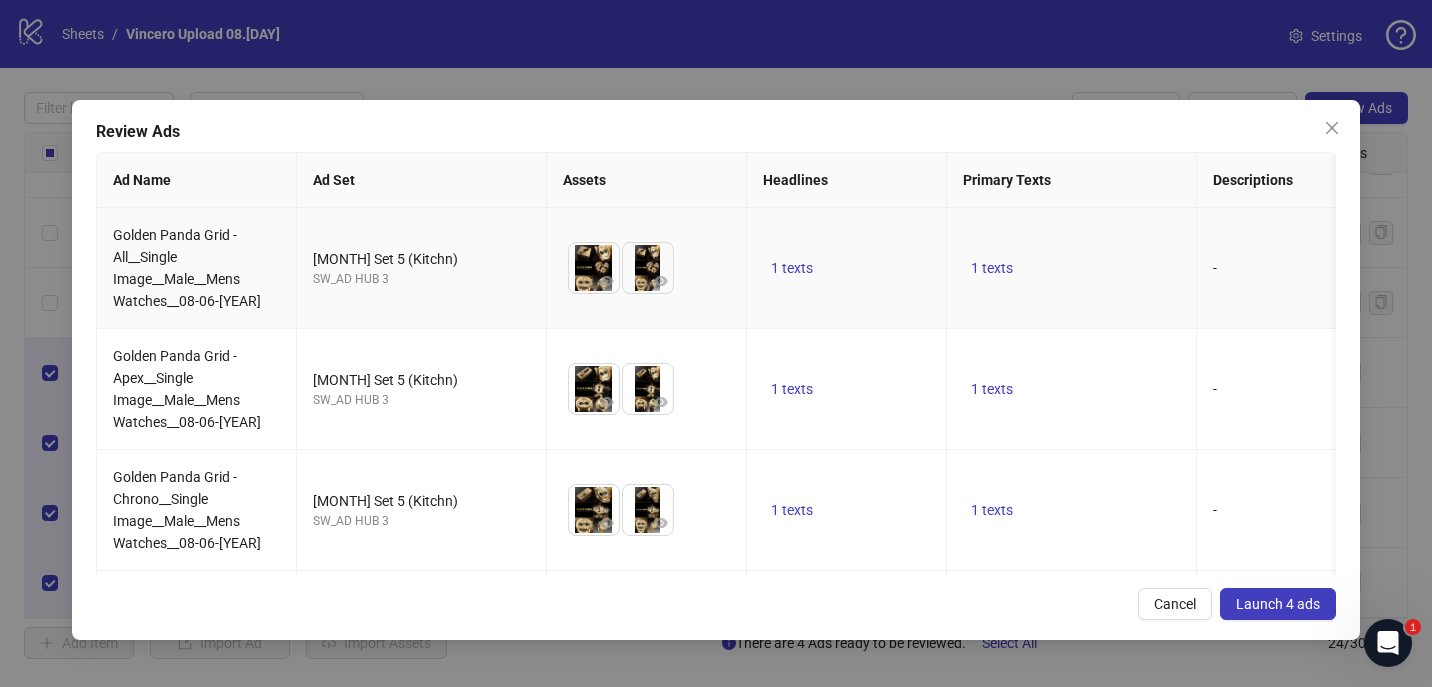 click on "1 texts" at bounding box center [1072, 268] 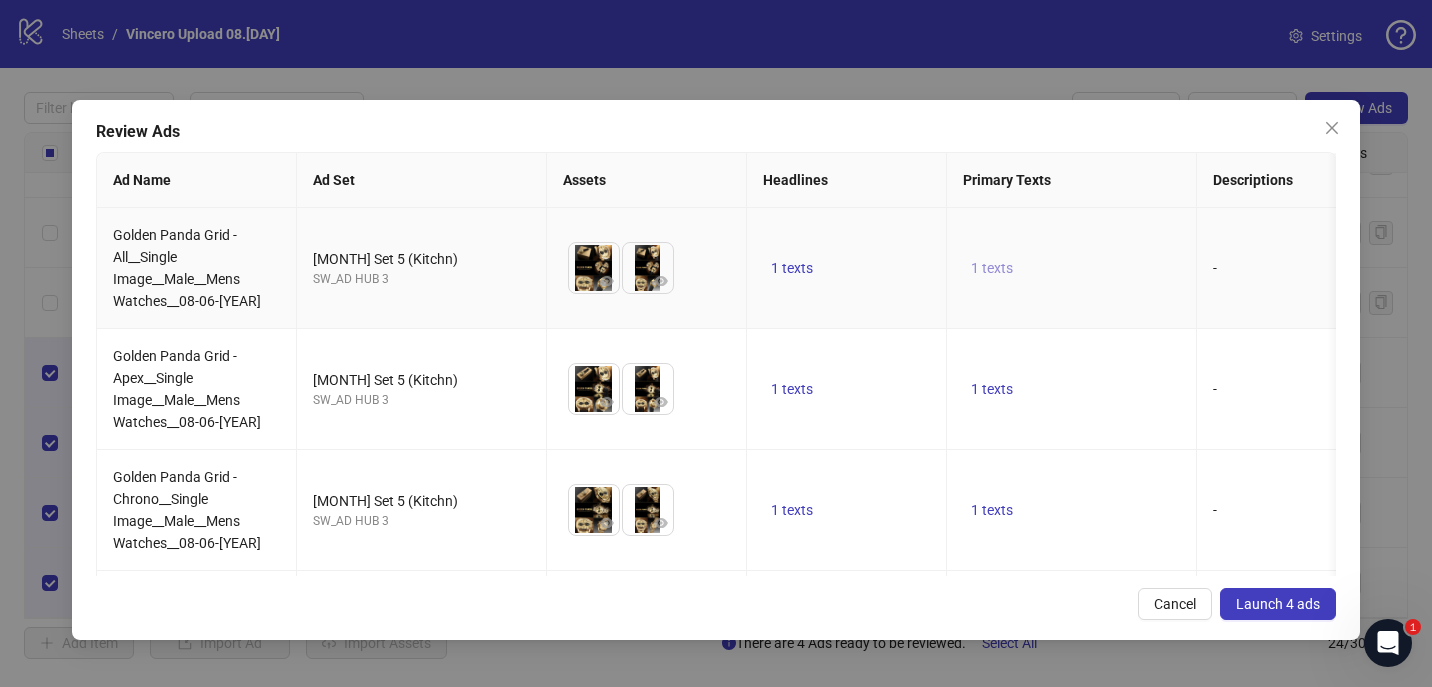 click on "1 texts" at bounding box center [992, 268] 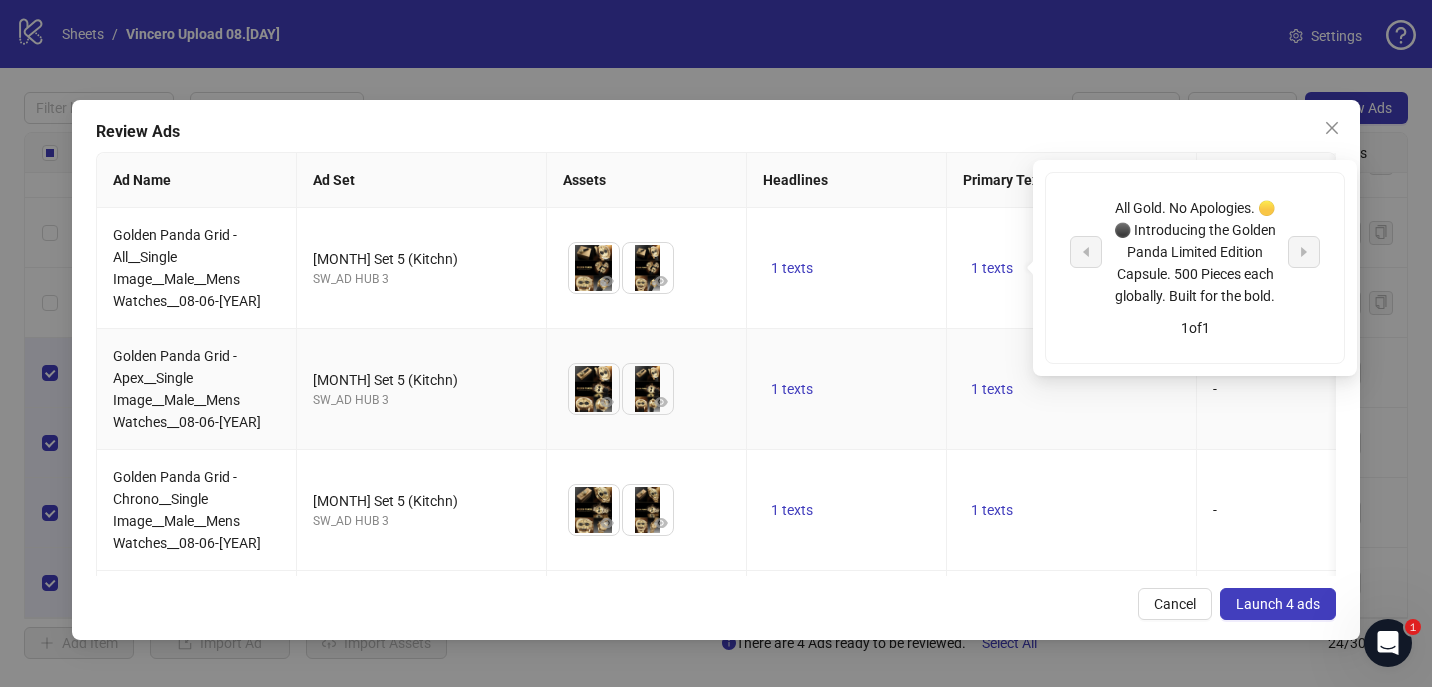 click on "1 texts" at bounding box center (1072, 389) 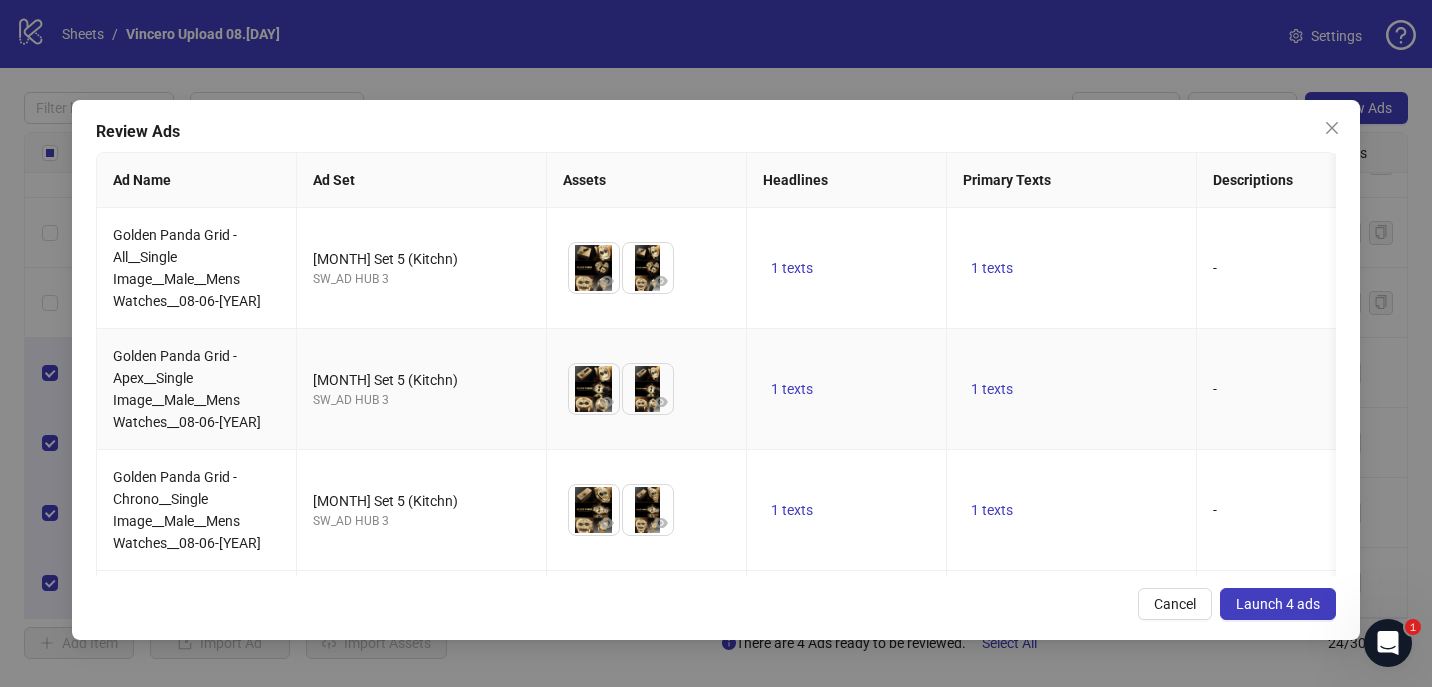 click on "1 texts" at bounding box center [1072, 389] 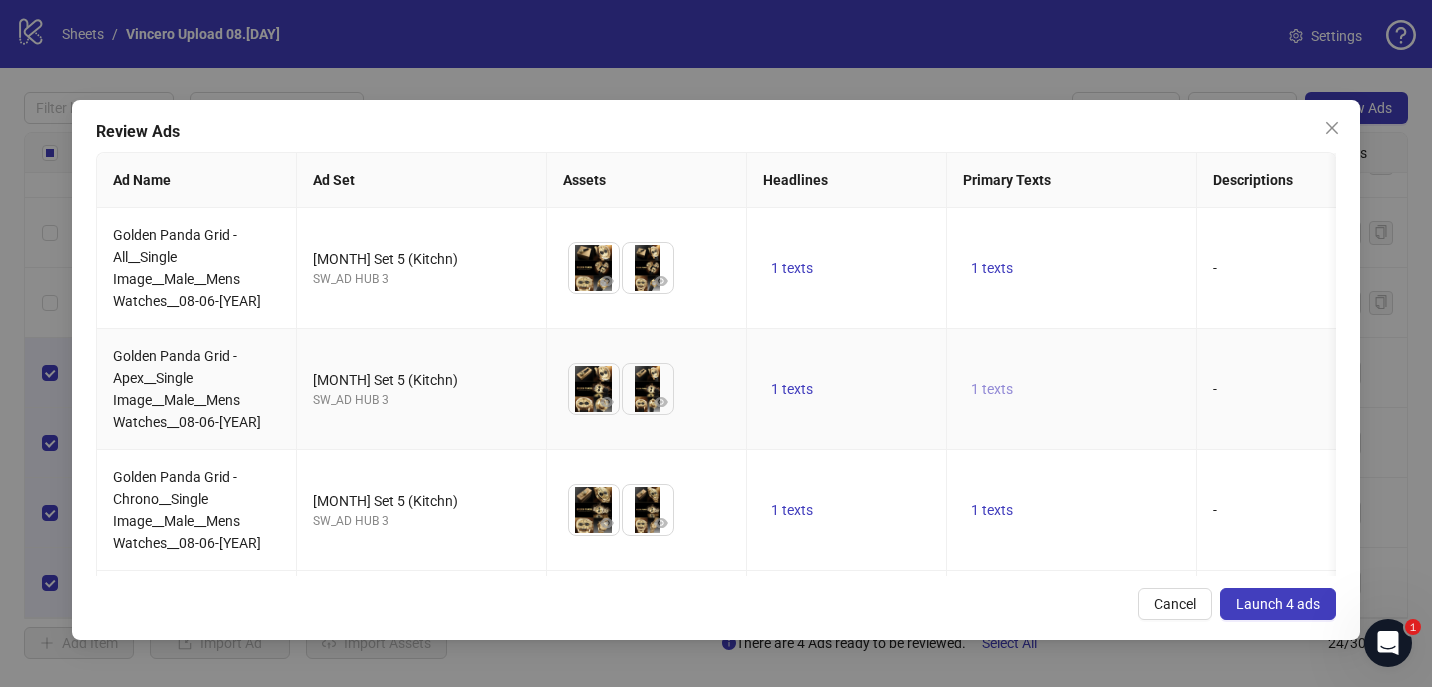 click on "1 texts" at bounding box center [992, 389] 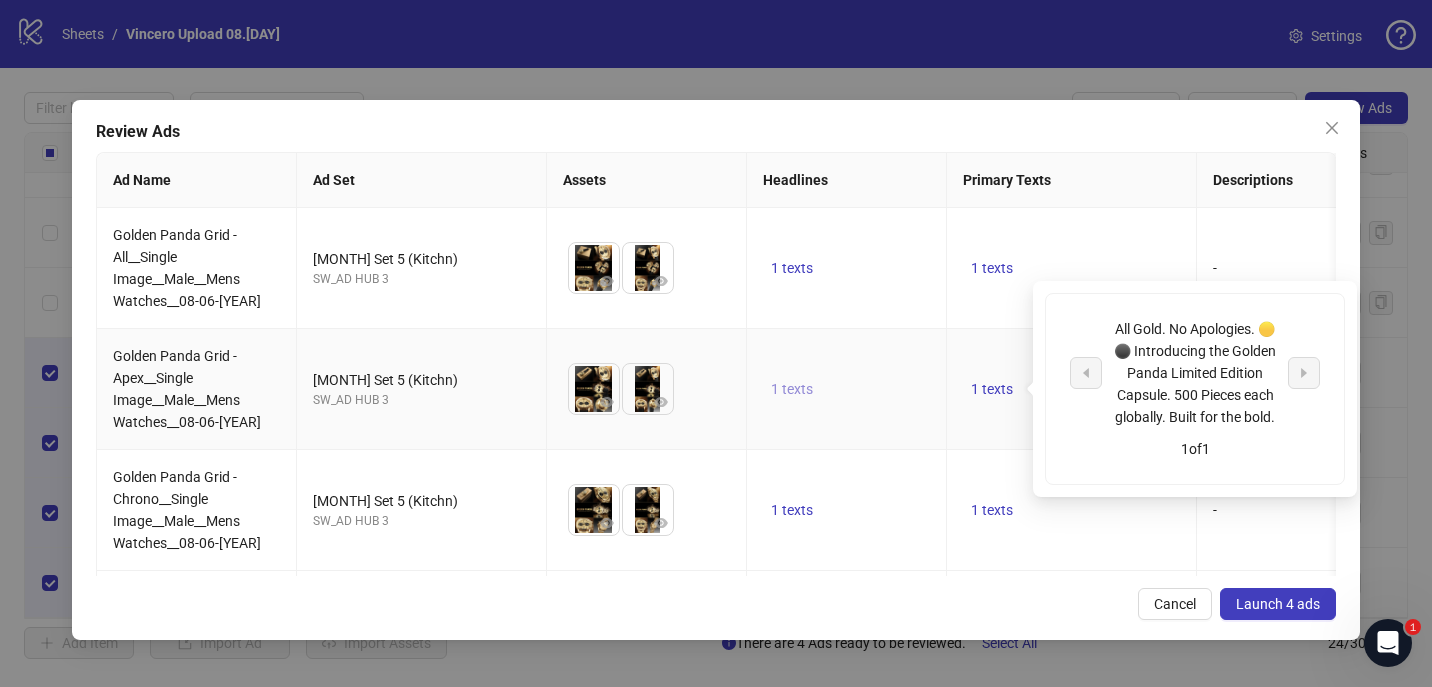 click on "1 texts" at bounding box center [792, 389] 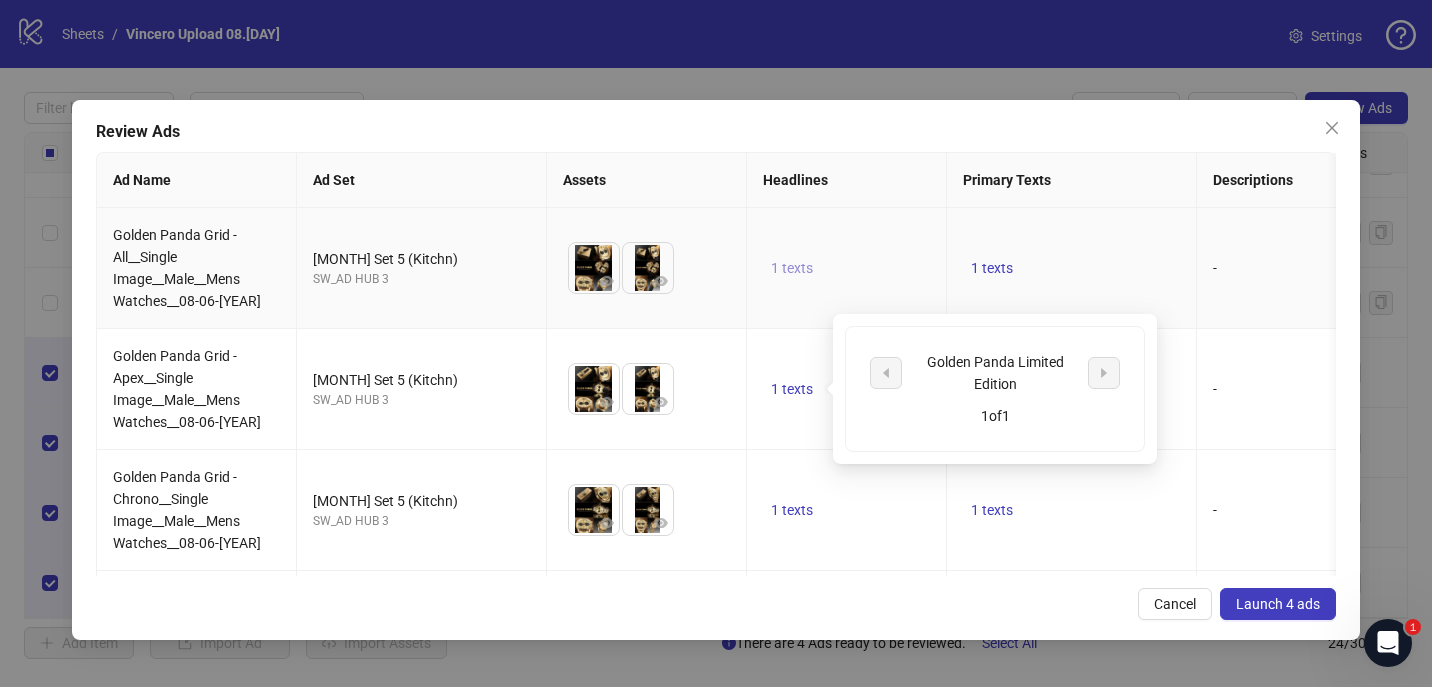 click on "1 texts" at bounding box center (792, 268) 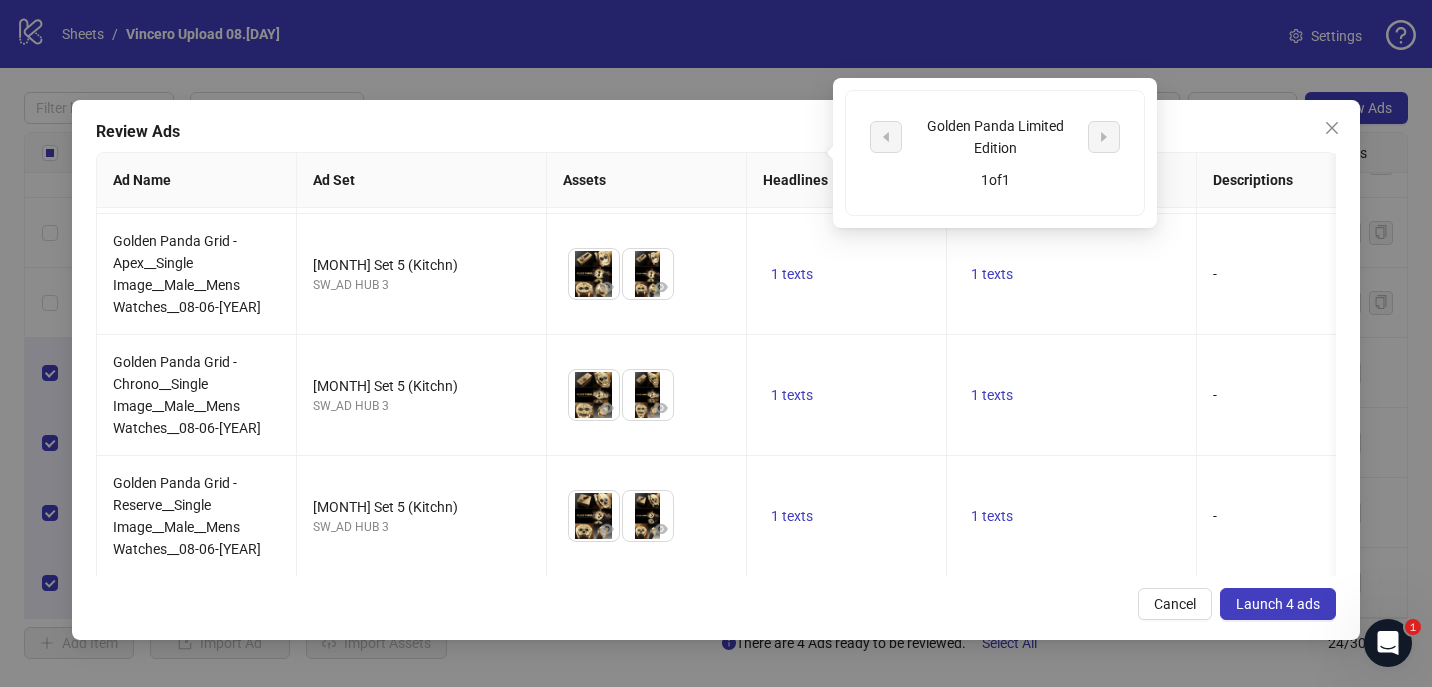 click on "Launch 4 ads" at bounding box center [1278, 604] 